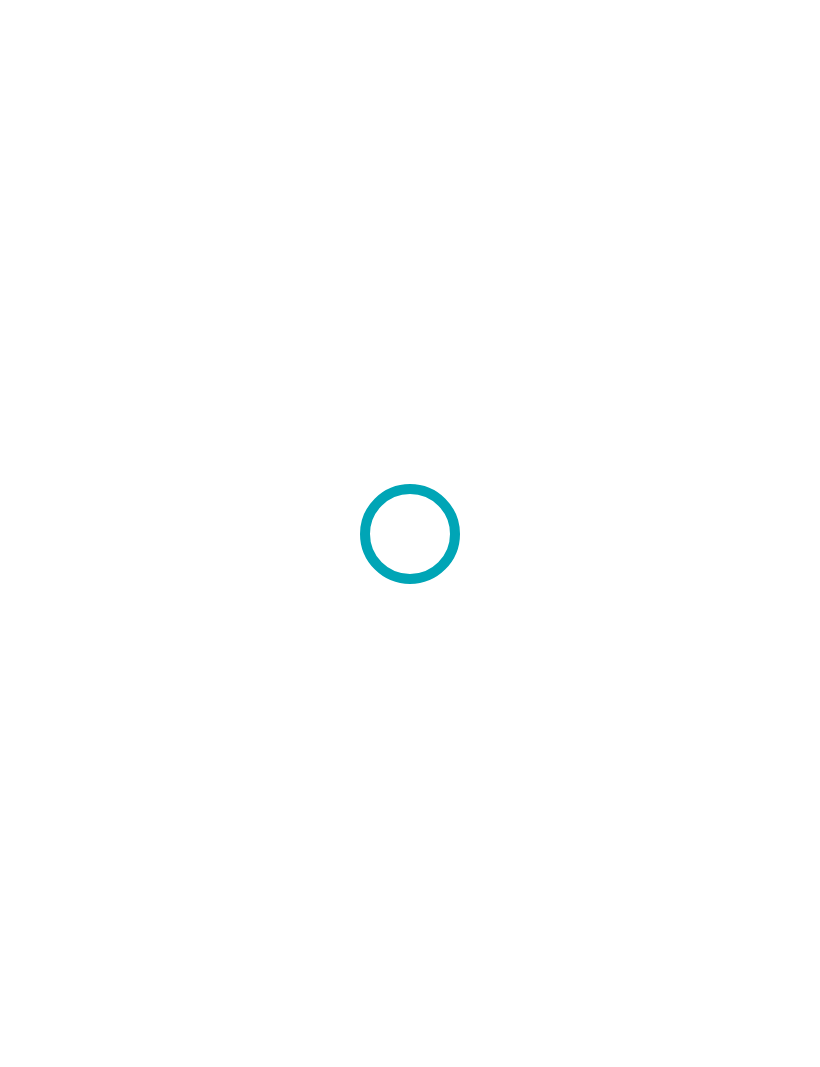 scroll, scrollTop: 0, scrollLeft: 0, axis: both 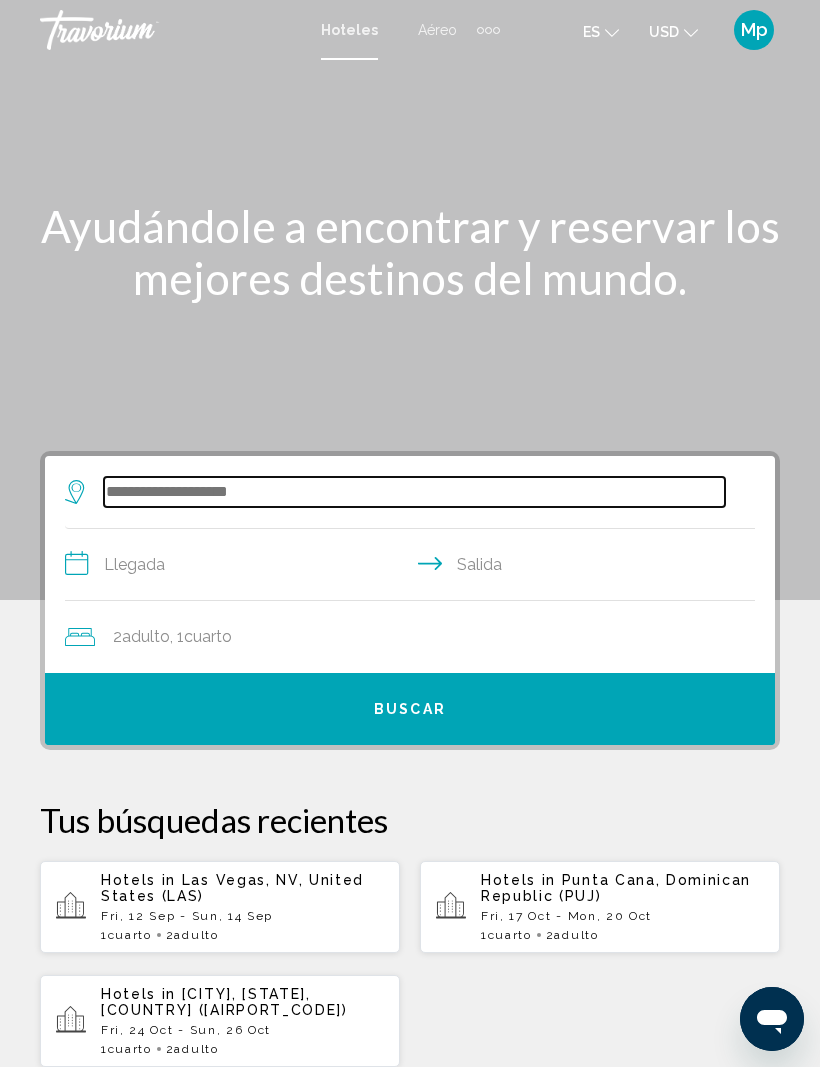click at bounding box center [414, 492] 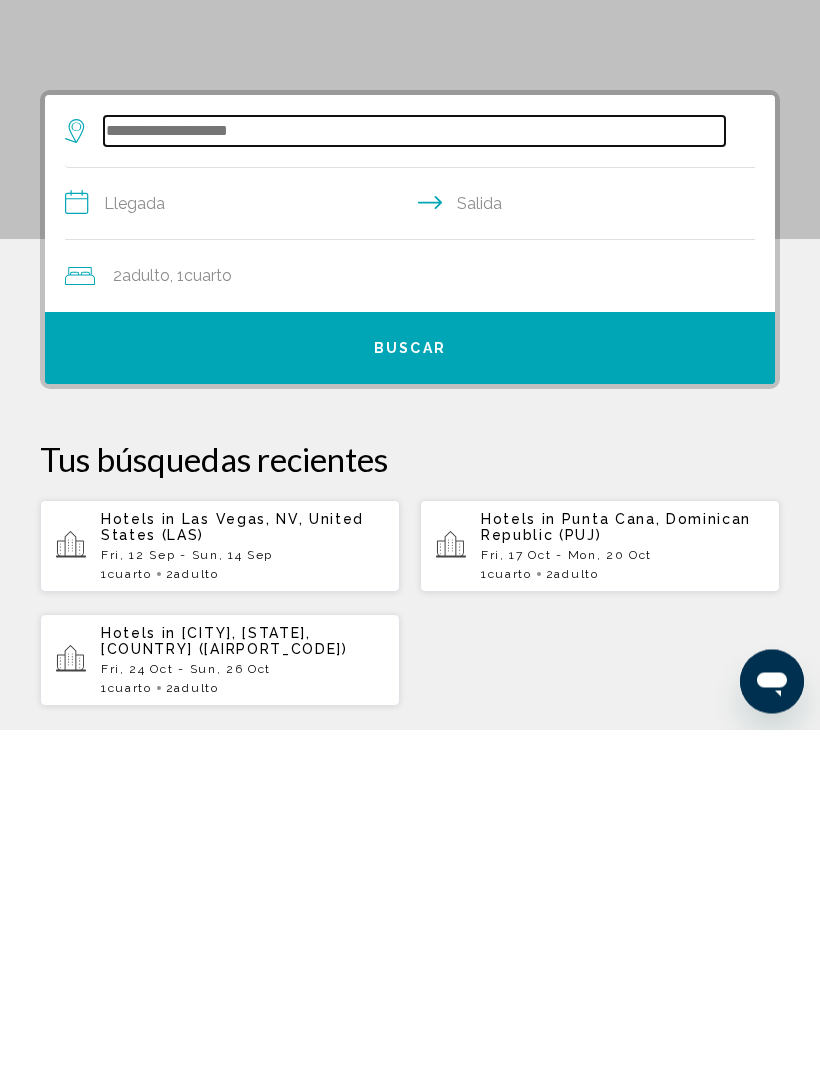 scroll, scrollTop: 48, scrollLeft: 0, axis: vertical 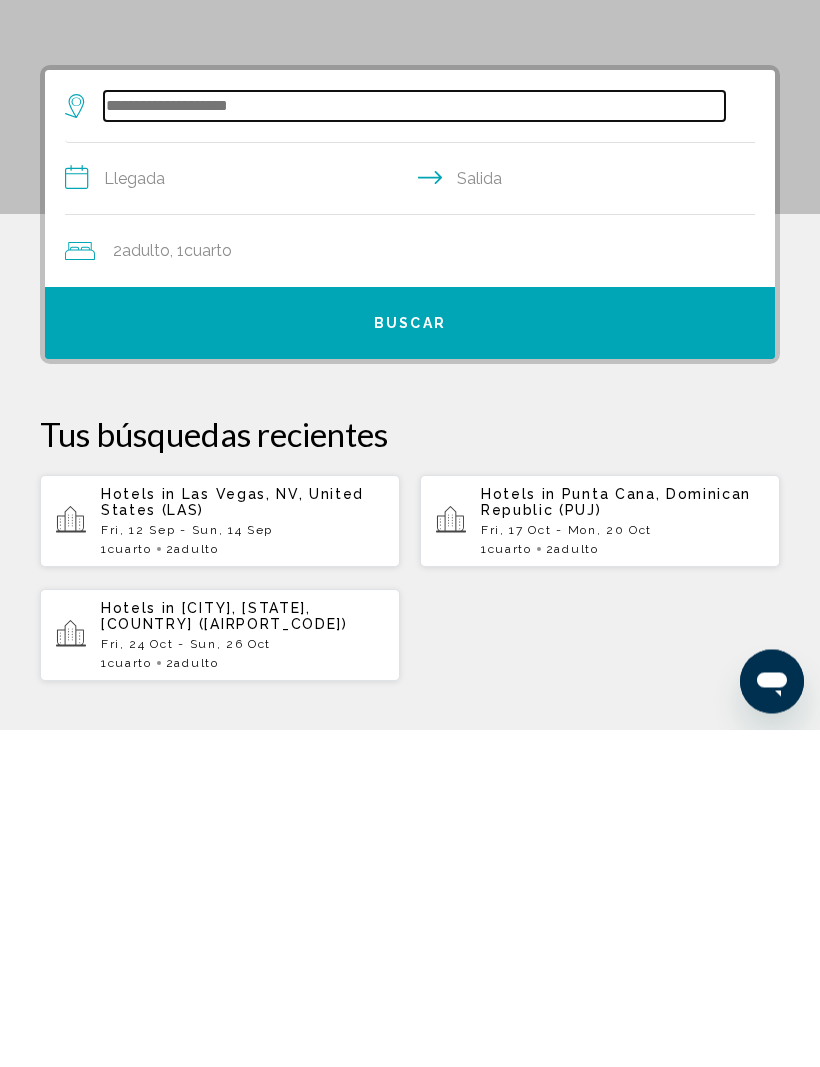 click at bounding box center (414, 444) 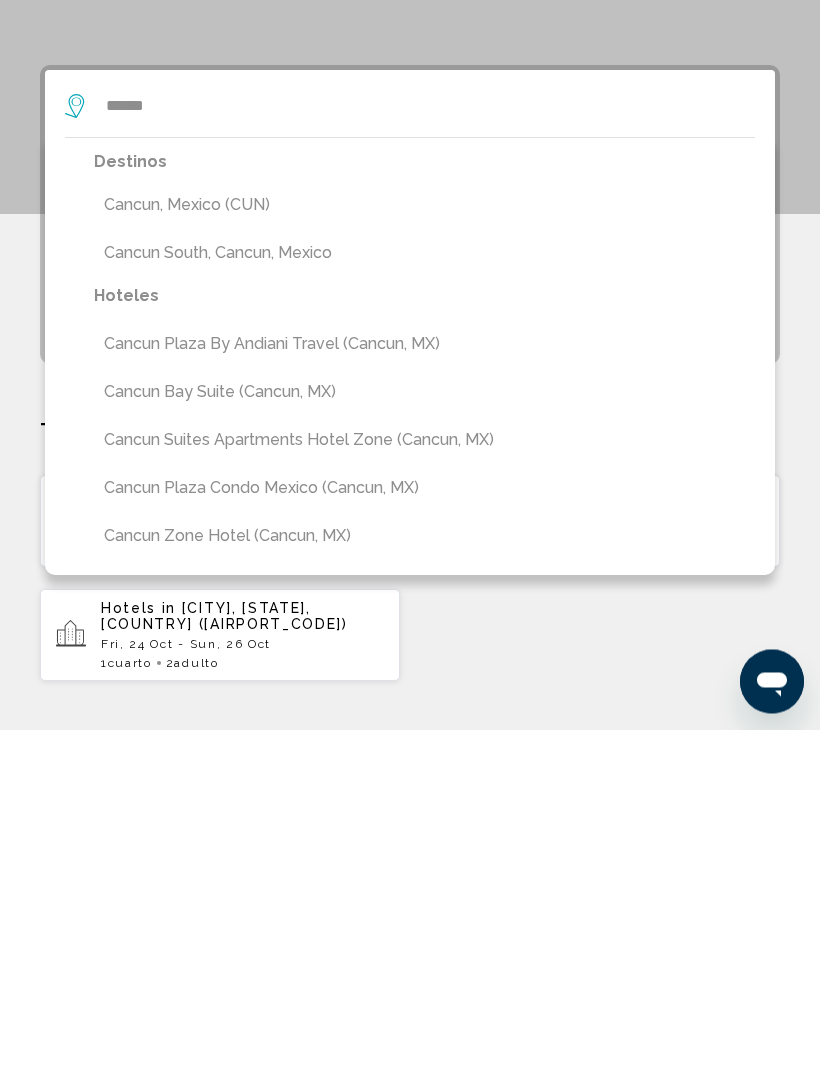 click on "Cancun, Mexico (CUN)" at bounding box center [424, 543] 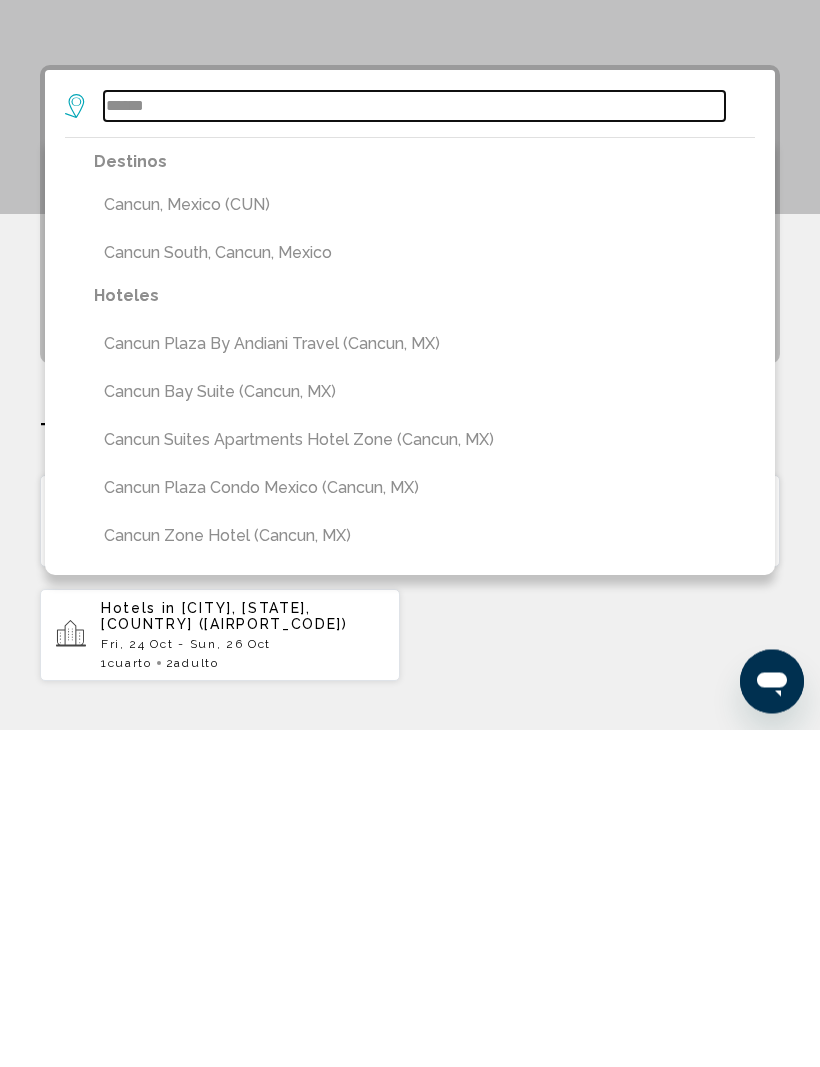 type on "**********" 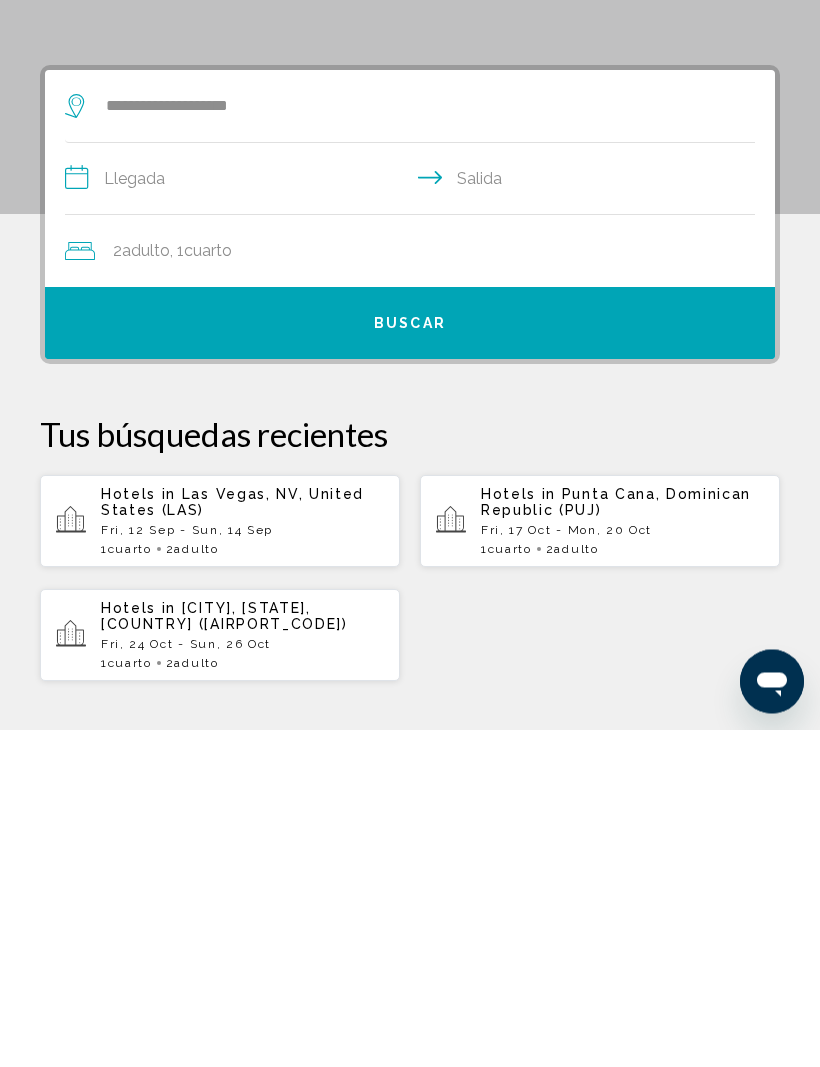 click on "**********" at bounding box center [414, 519] 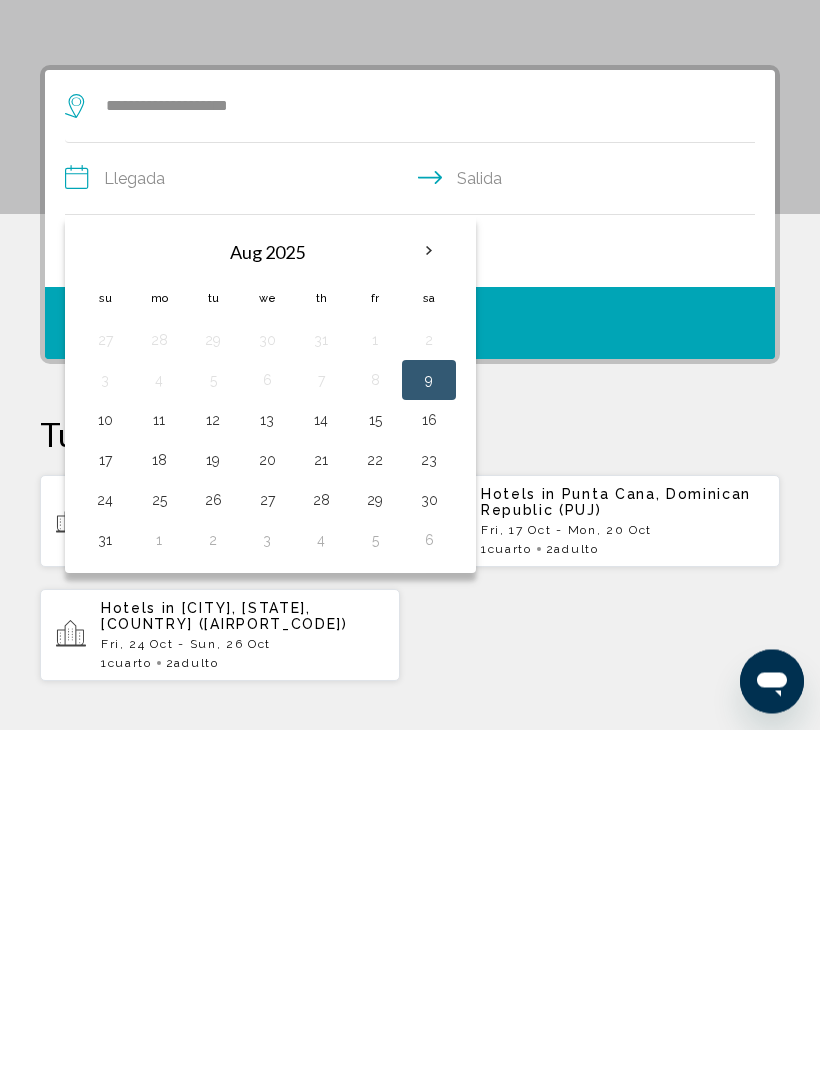 scroll, scrollTop: 386, scrollLeft: 0, axis: vertical 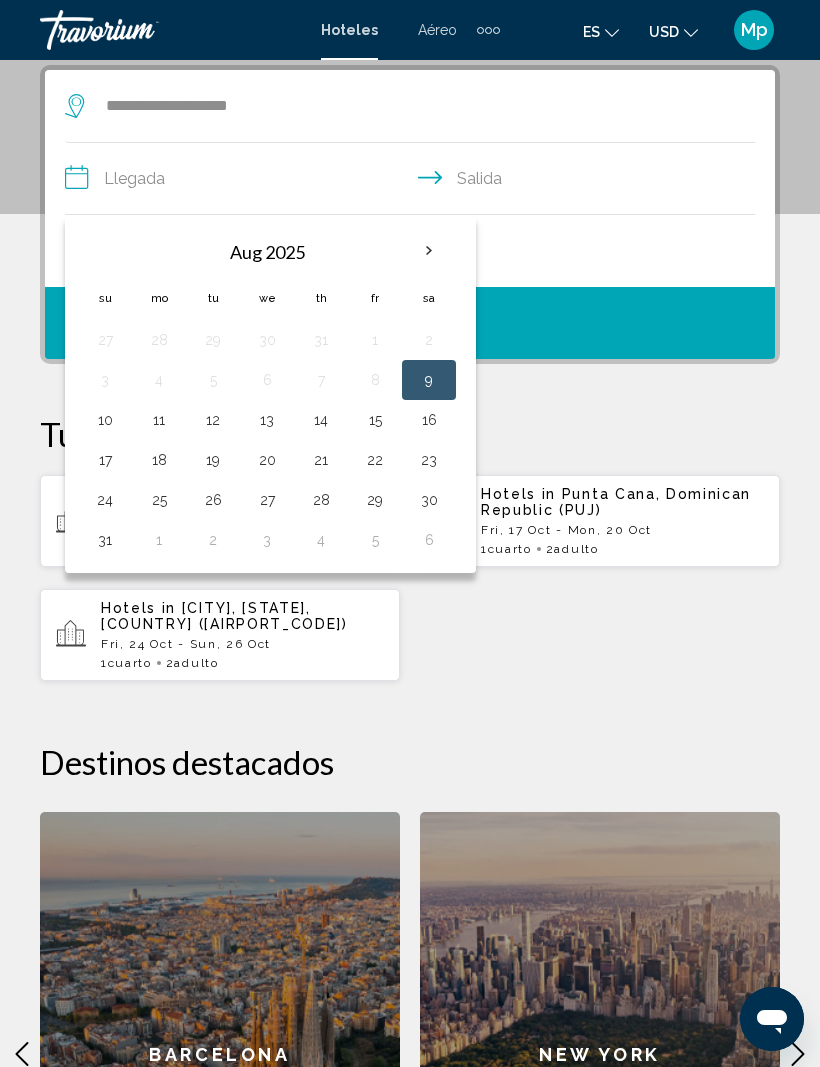 click at bounding box center [429, 251] 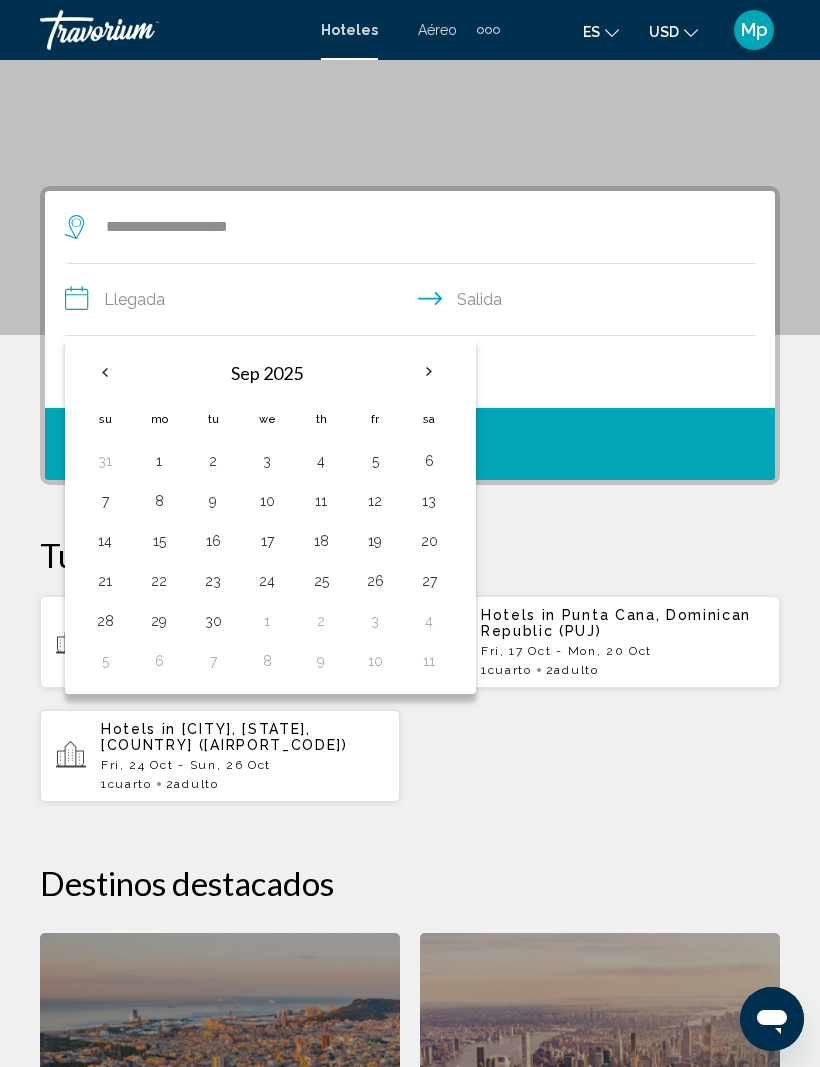scroll, scrollTop: 263, scrollLeft: 0, axis: vertical 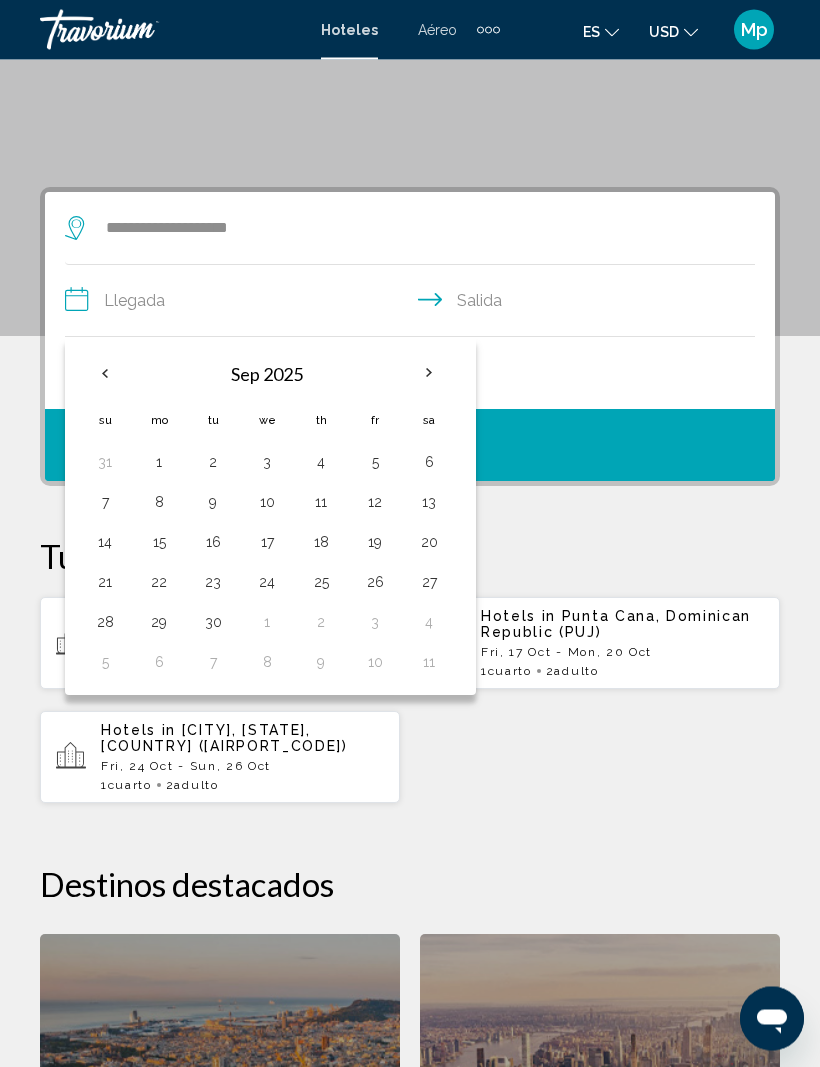 click on "28" at bounding box center [105, 623] 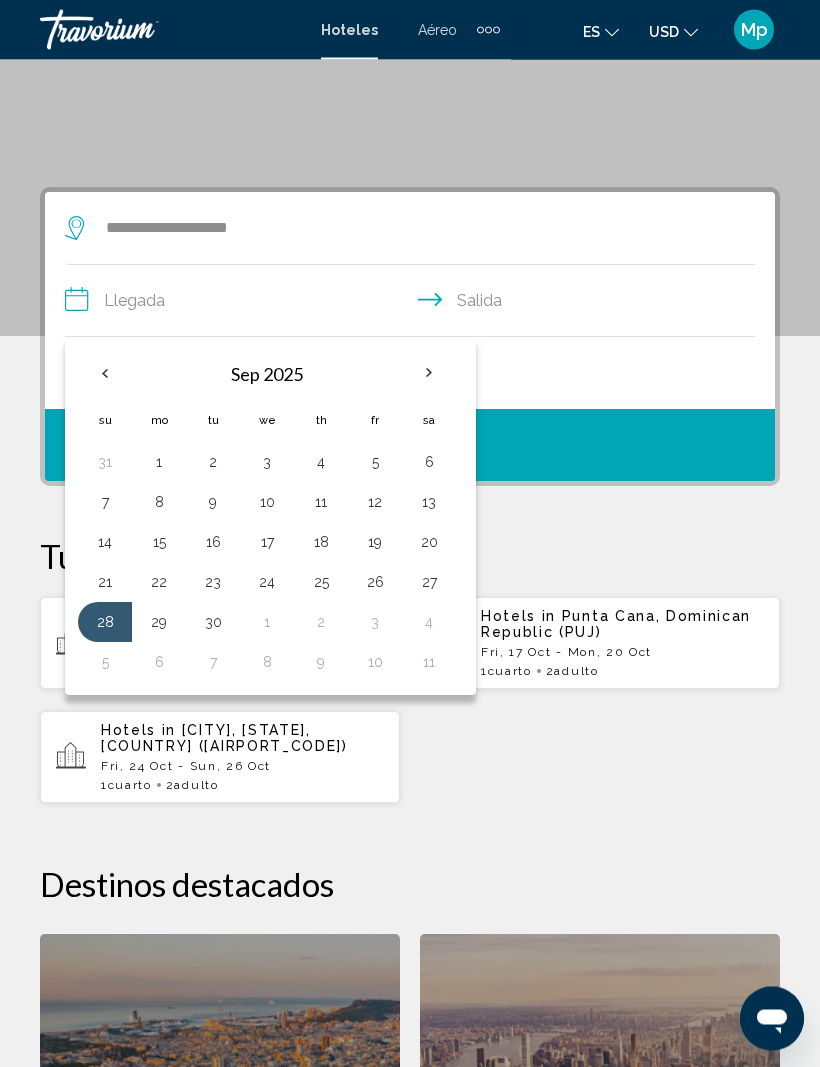 click on "Buscar" at bounding box center [410, 446] 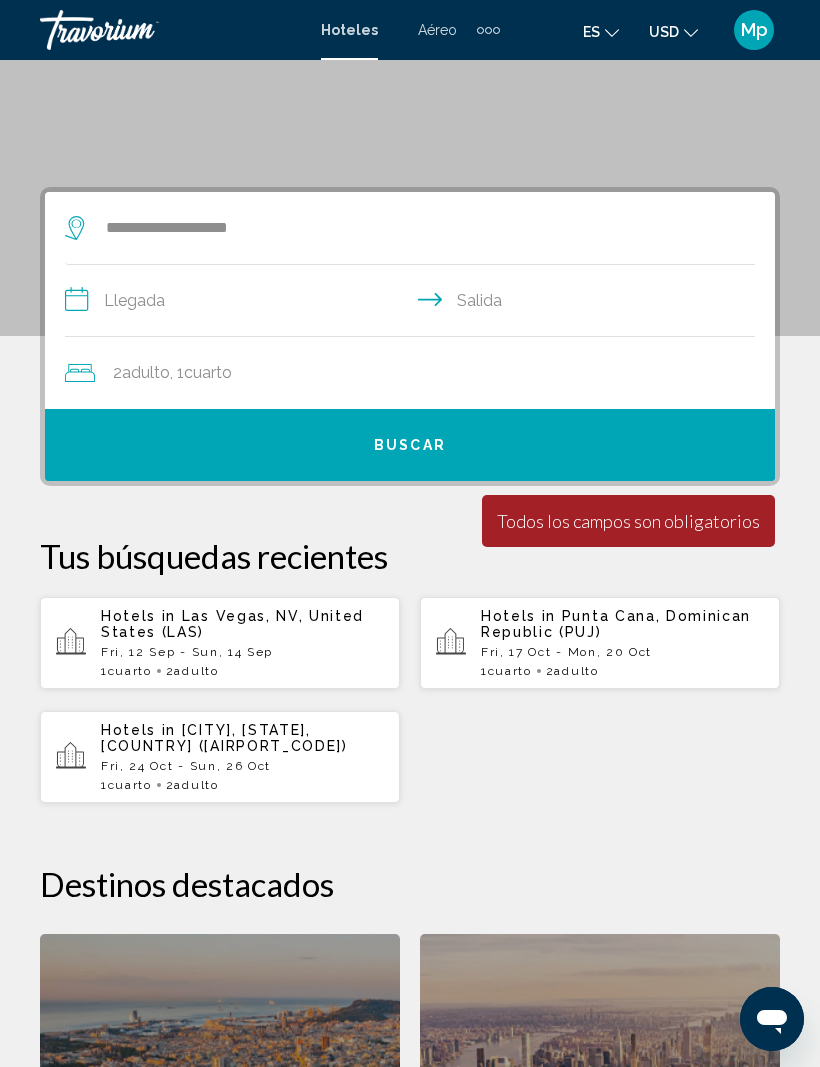 click on "**********" at bounding box center [414, 303] 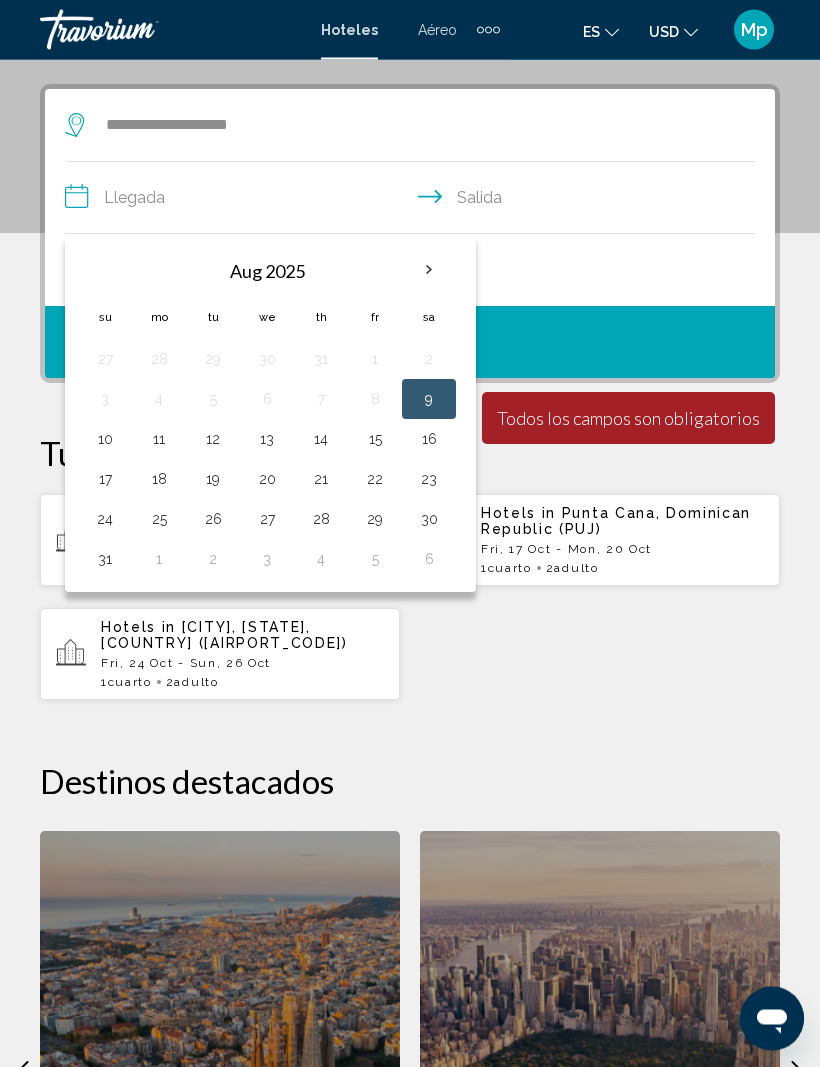 scroll, scrollTop: 386, scrollLeft: 0, axis: vertical 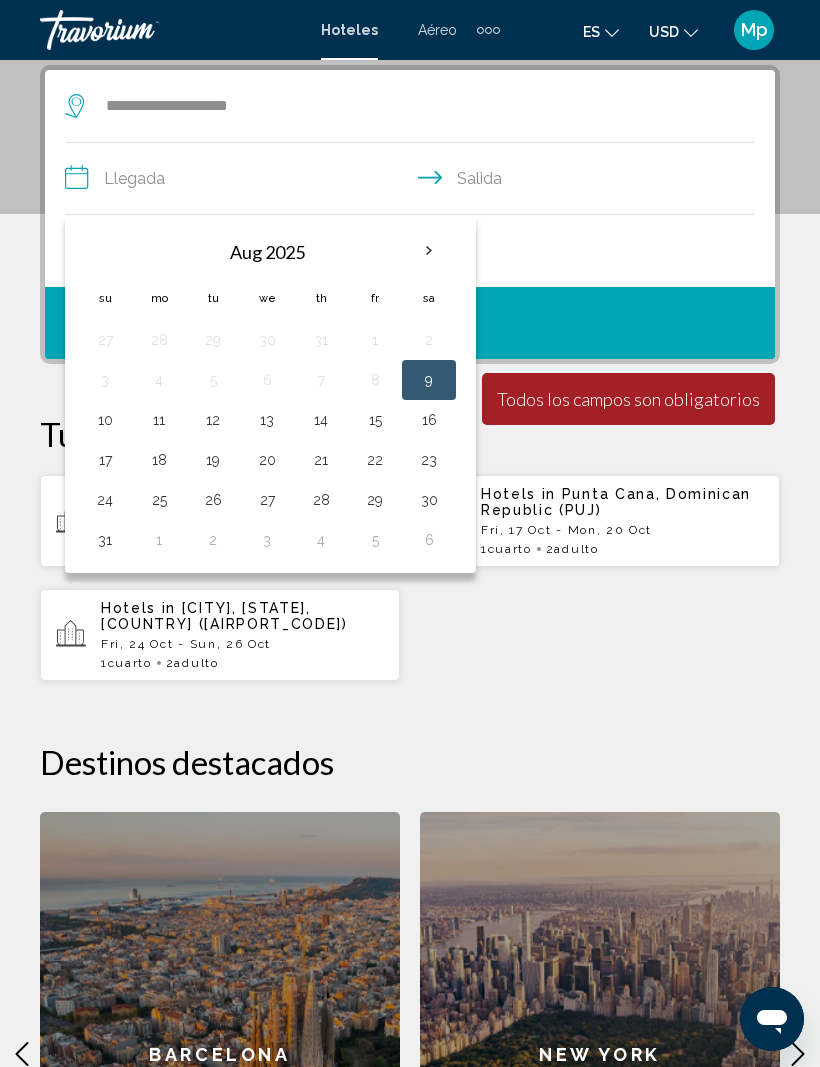 click at bounding box center [429, 251] 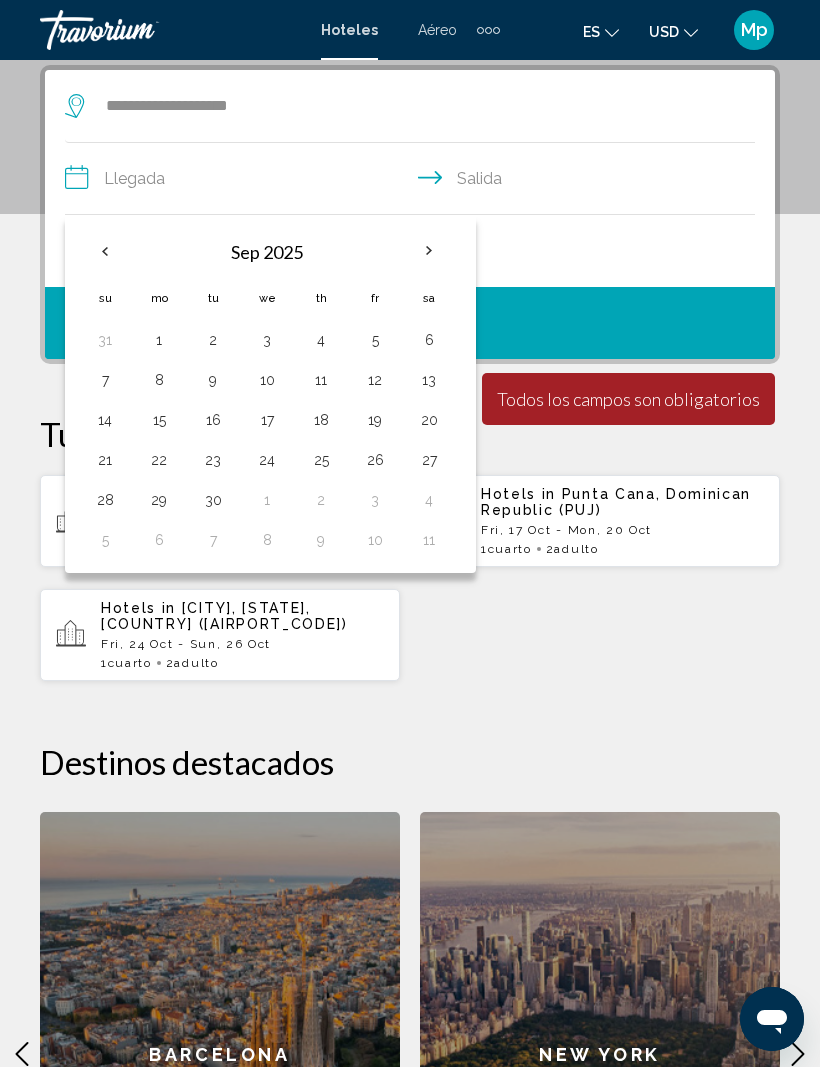 click on "19" at bounding box center (375, 420) 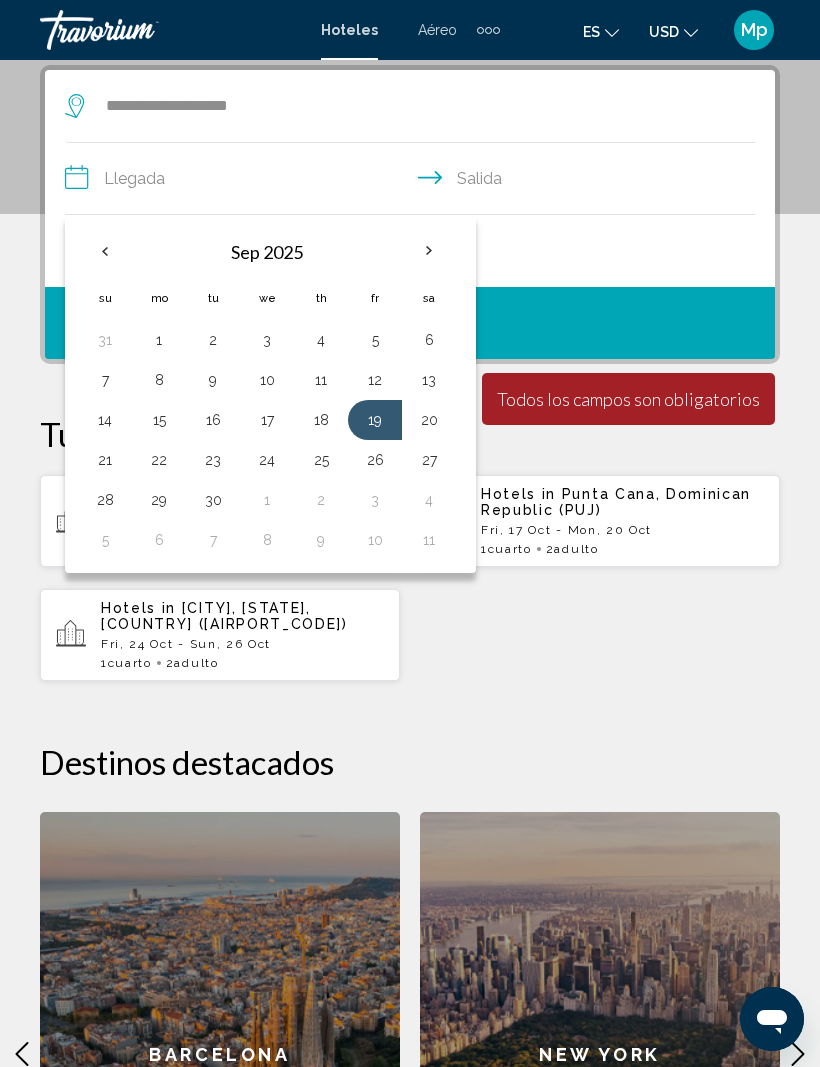 click on "21" at bounding box center [105, 460] 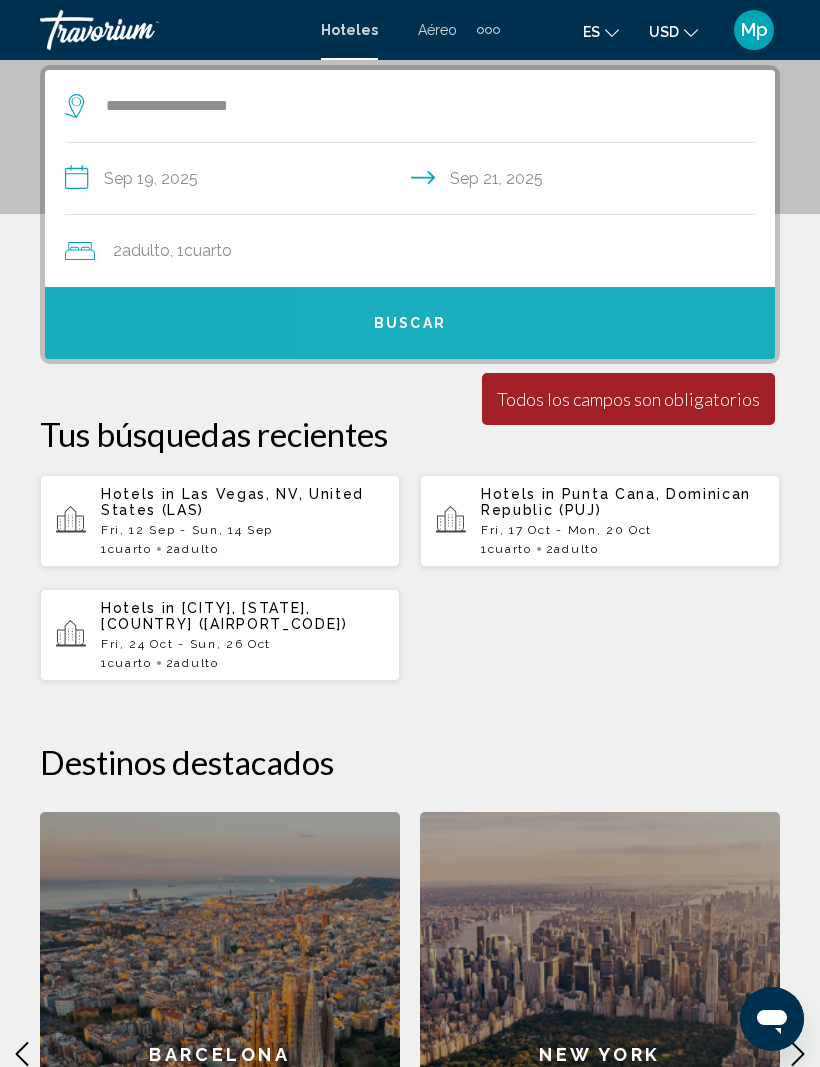 click on "Buscar" at bounding box center (410, 323) 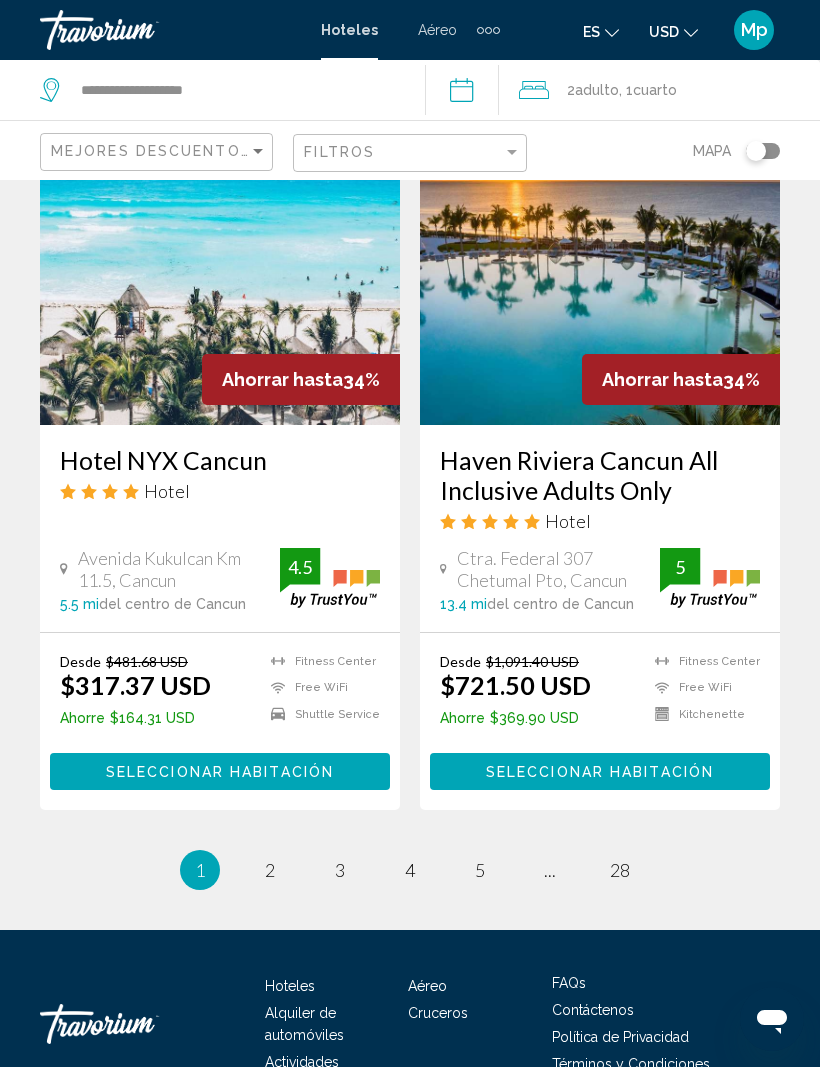 scroll, scrollTop: 3917, scrollLeft: 0, axis: vertical 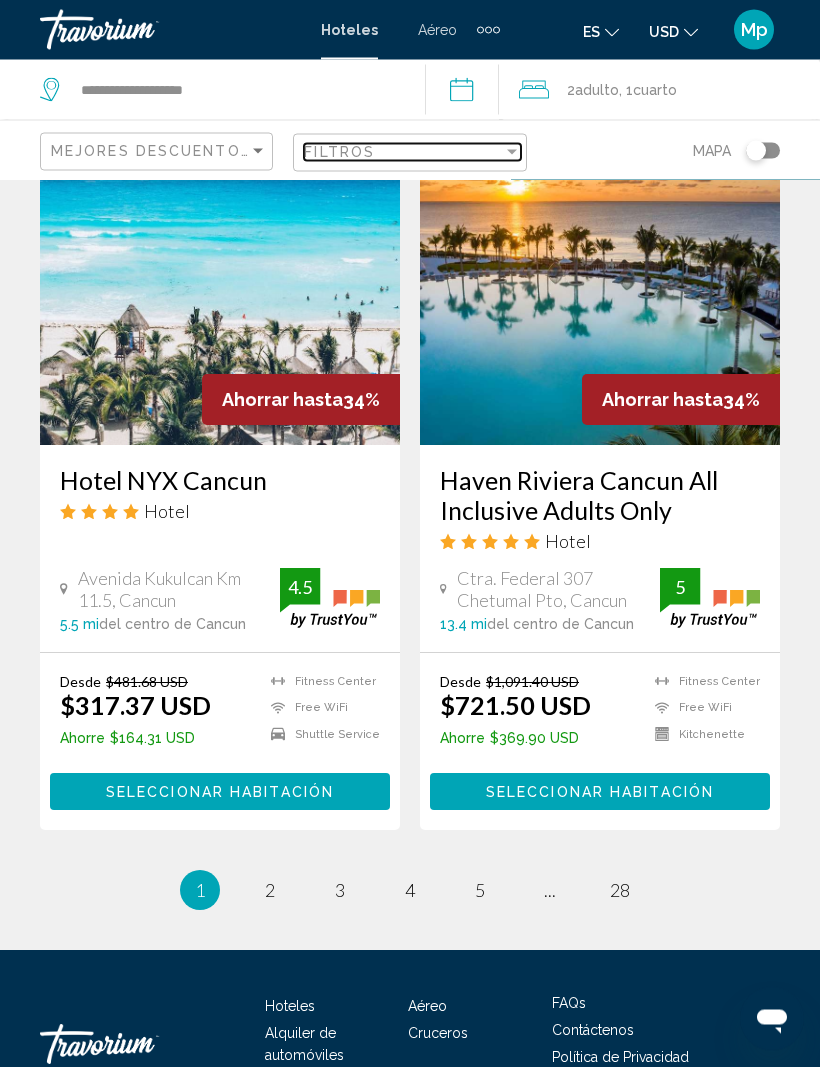 click at bounding box center [512, 152] 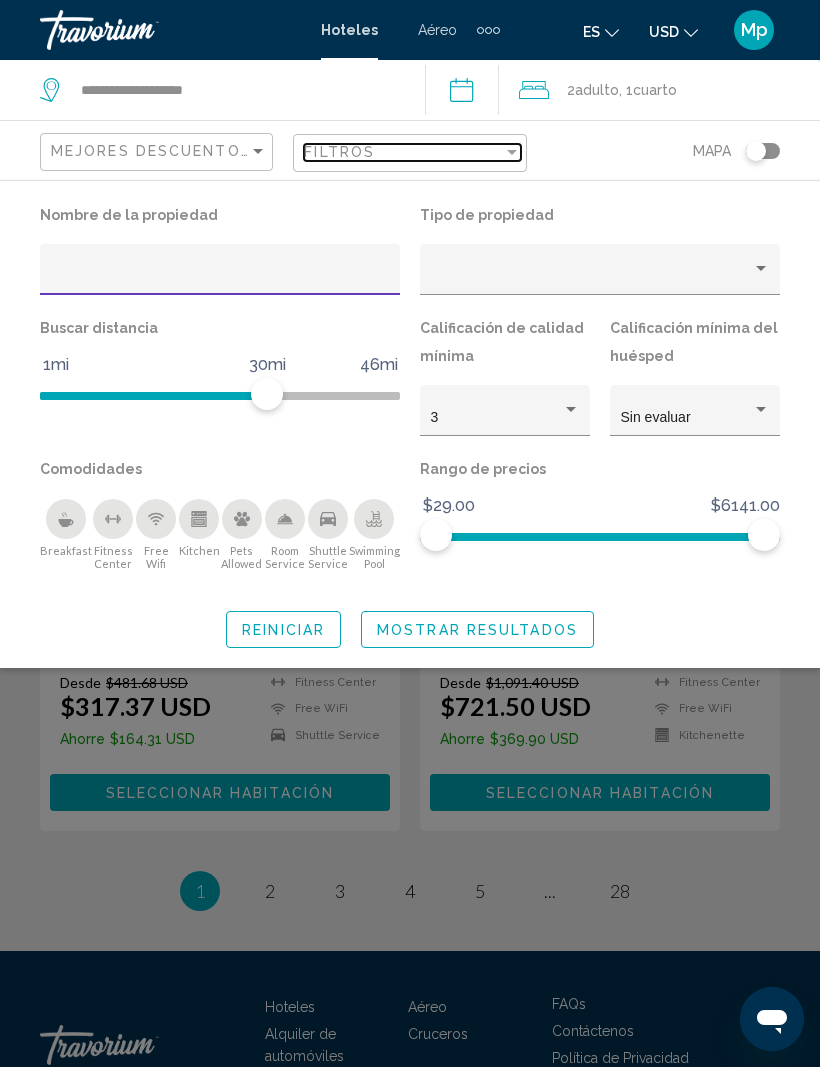 click at bounding box center [512, 152] 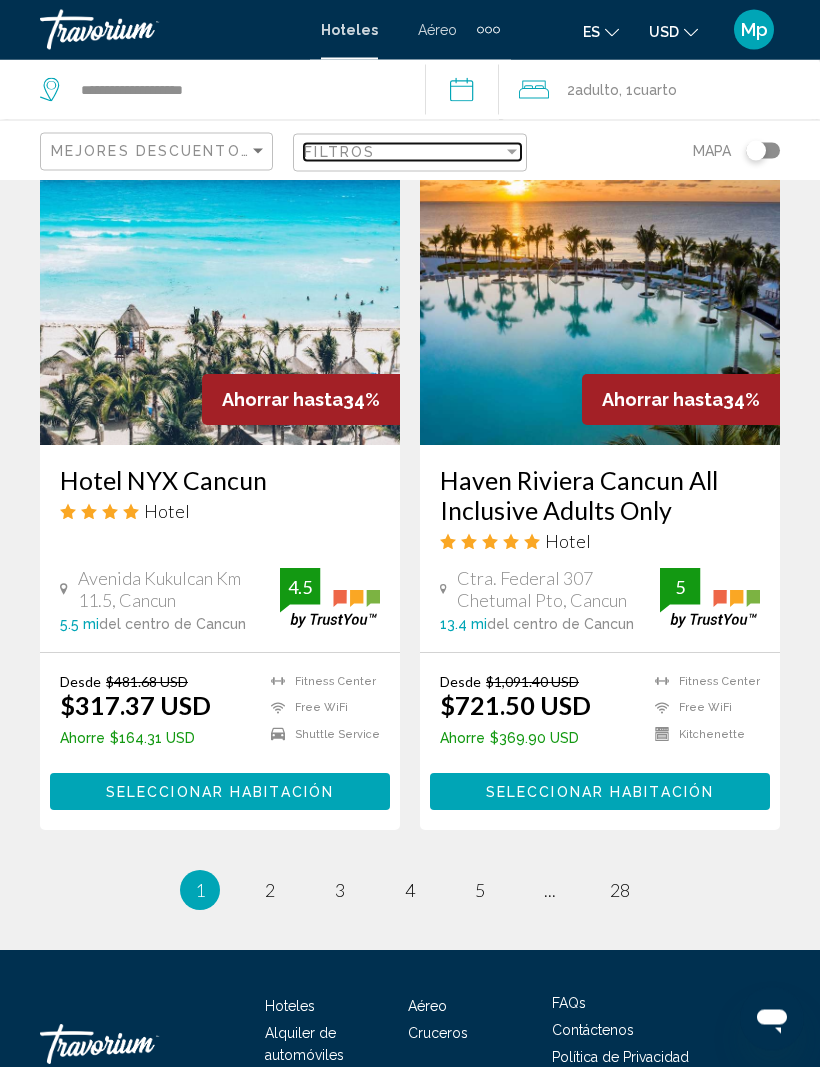 click on "Filtros" at bounding box center [403, 152] 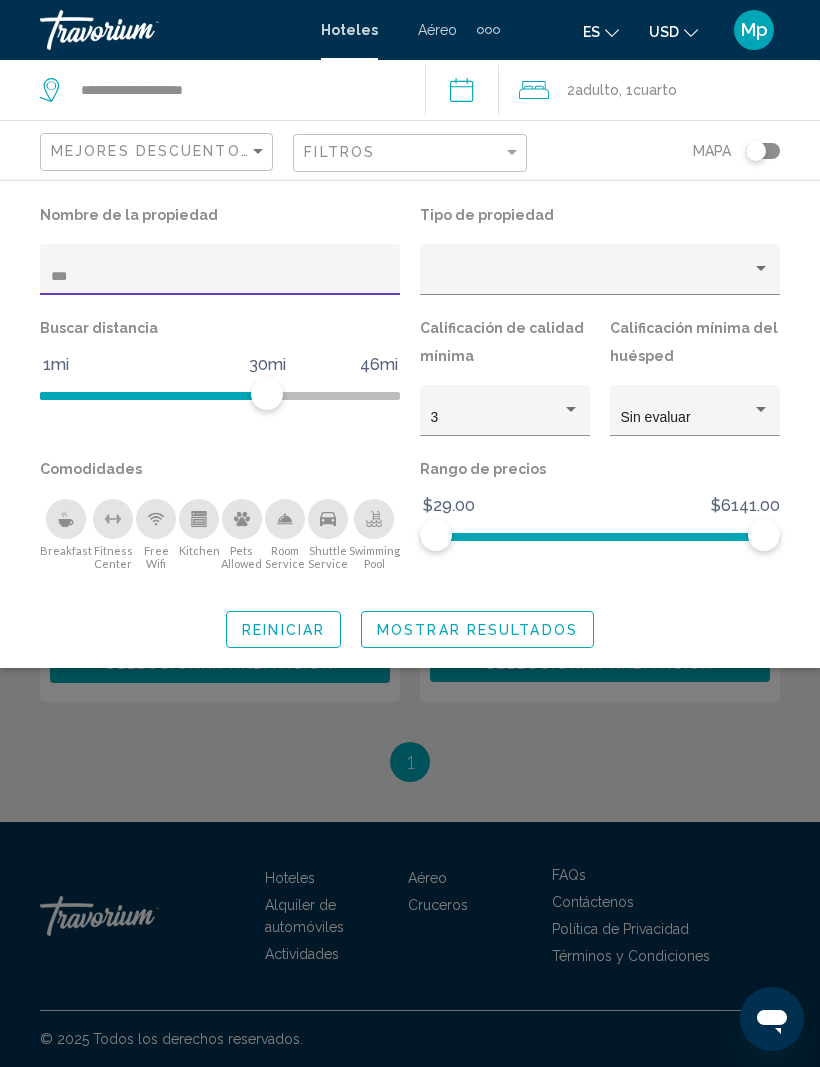 scroll, scrollTop: 200, scrollLeft: 0, axis: vertical 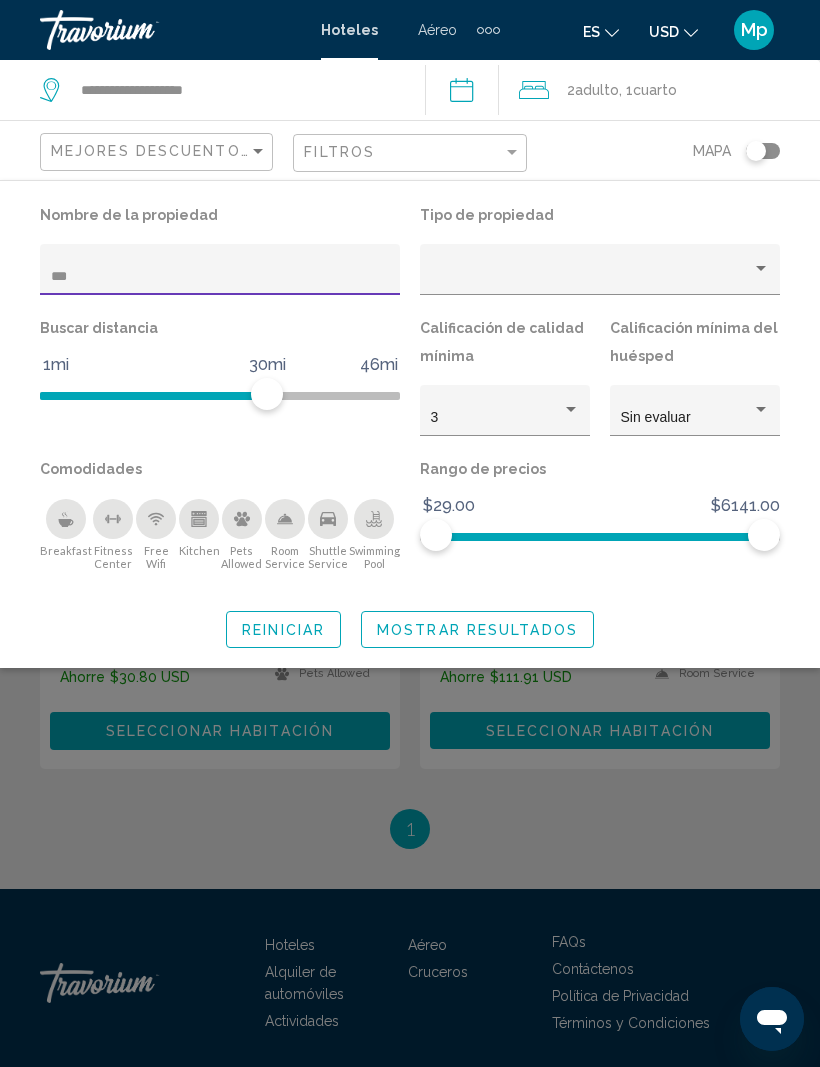 type on "***" 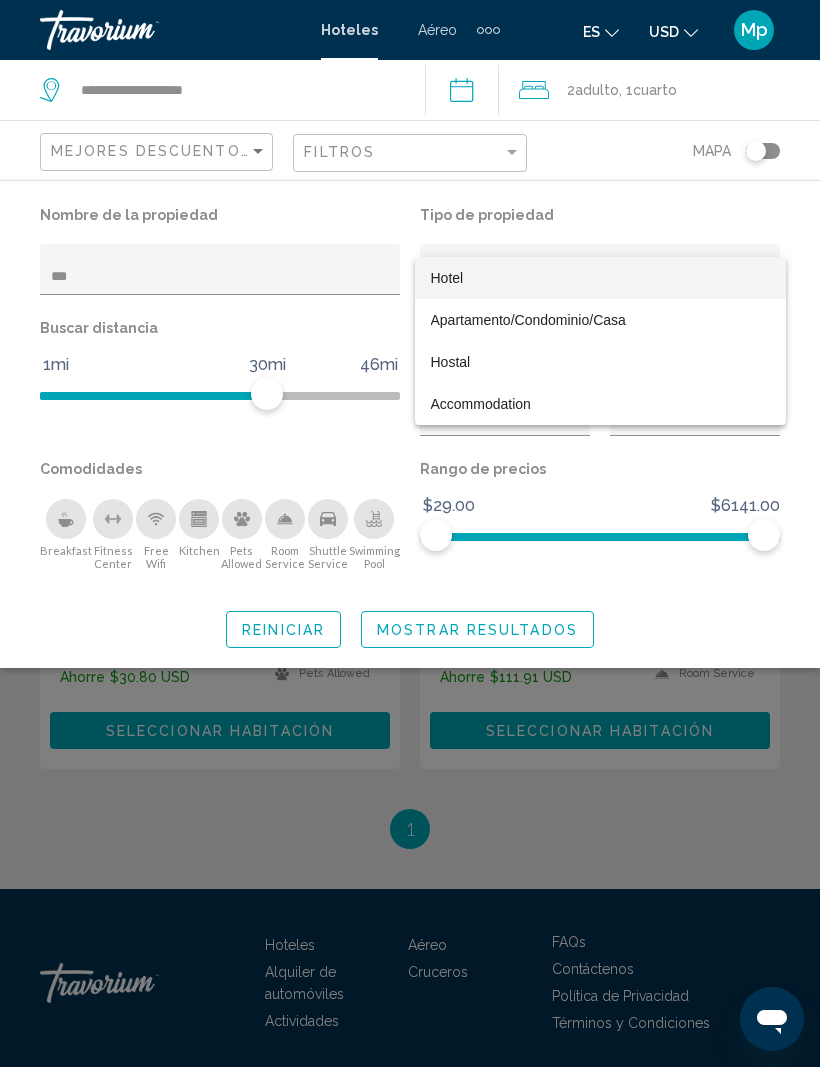 click on "Hotel" at bounding box center (447, 278) 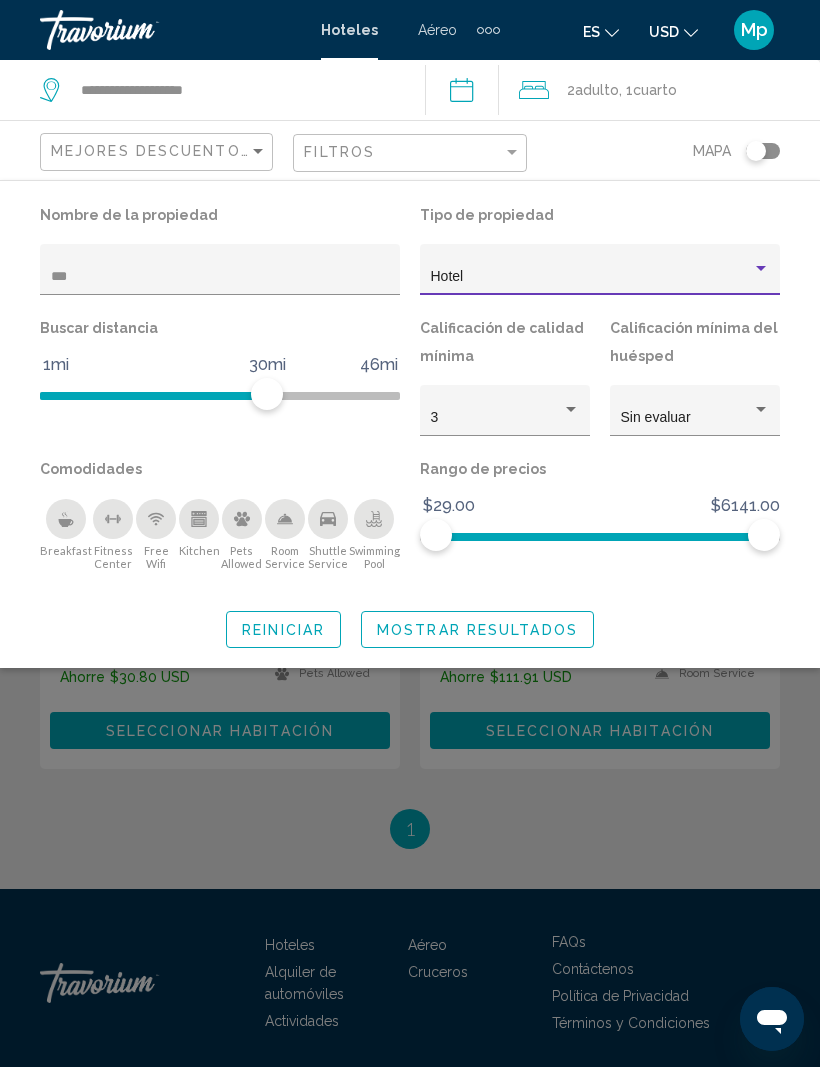 click on "Mostrar resultados" 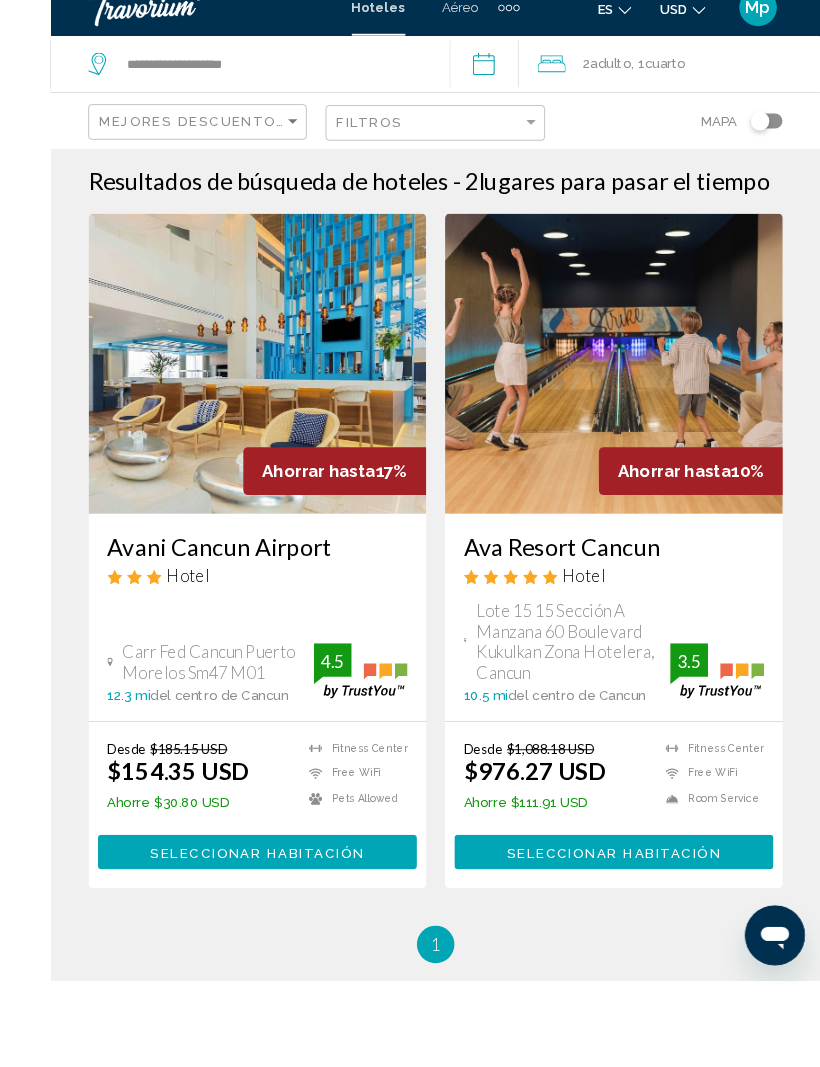 scroll, scrollTop: 200, scrollLeft: 0, axis: vertical 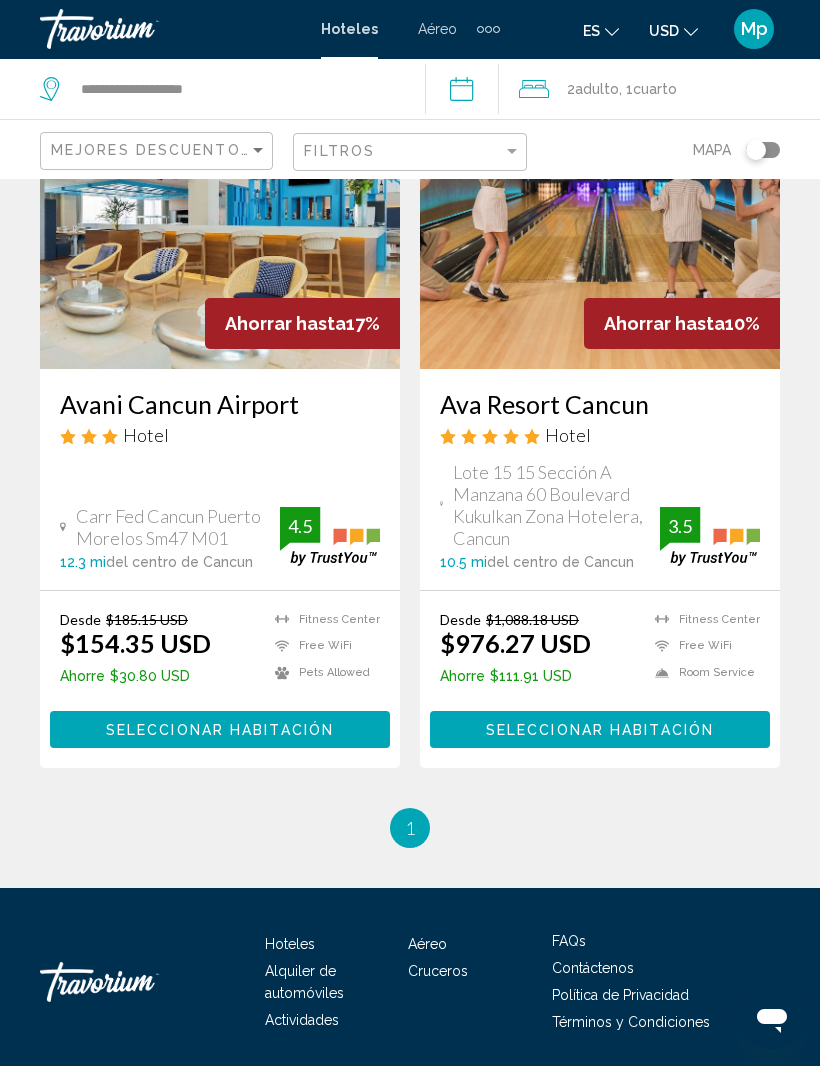 click on "Seleccionar habitación" at bounding box center (600, 731) 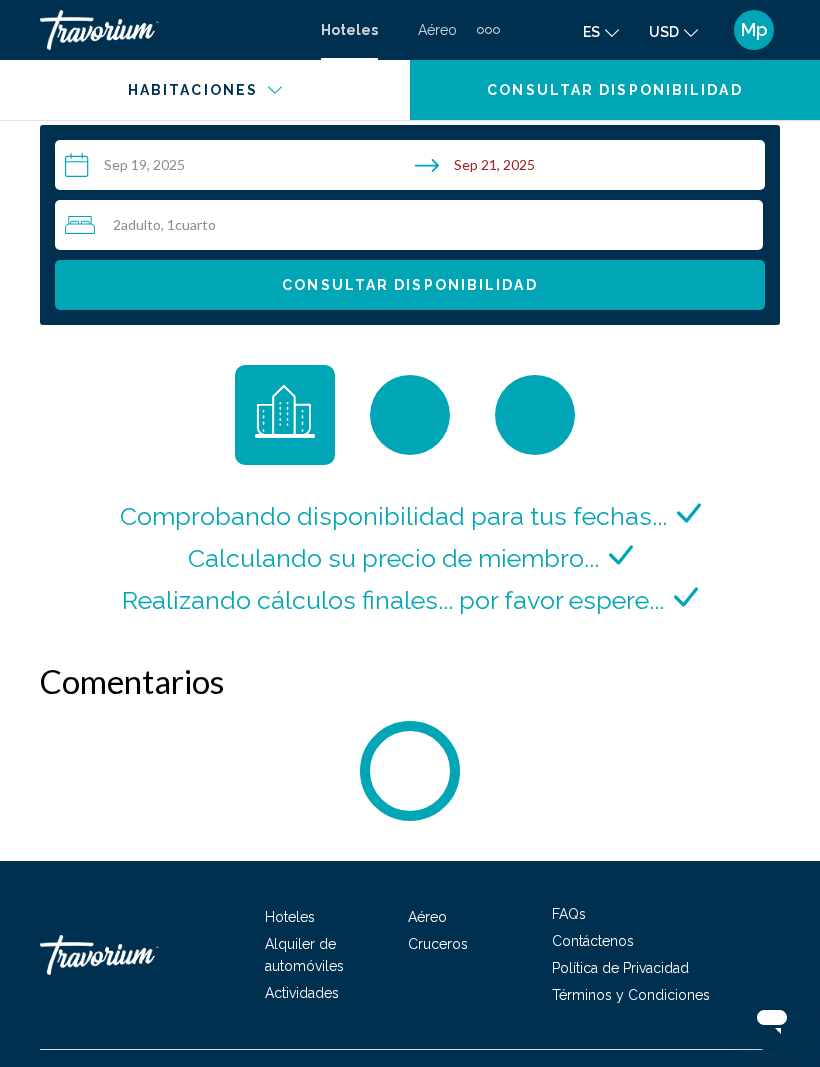 scroll, scrollTop: 3174, scrollLeft: 0, axis: vertical 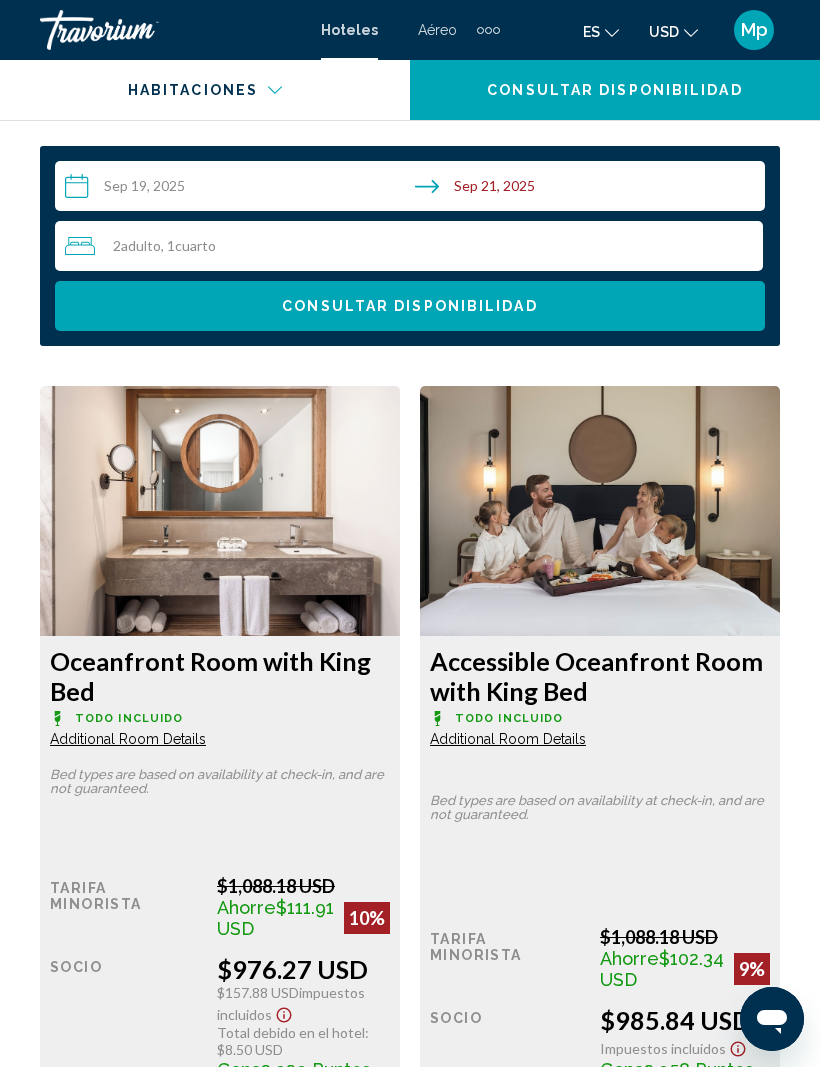 click on "Accessible Oceanfront Room with King Bed
Todo incluido Additional Room Details Bed types are based on availability at check-in, and are not guaranteed.     Tarifa Minorista  $1,088.18 USD  Ahorre  $102.34 USD  9%  cuando canjeas    Socio  $985.84 USD  Impuestos incluidos
Gana  2,958 Puntos de Lealtad  More rates Reservar ahora Ya no está disponible" at bounding box center [220, 900] 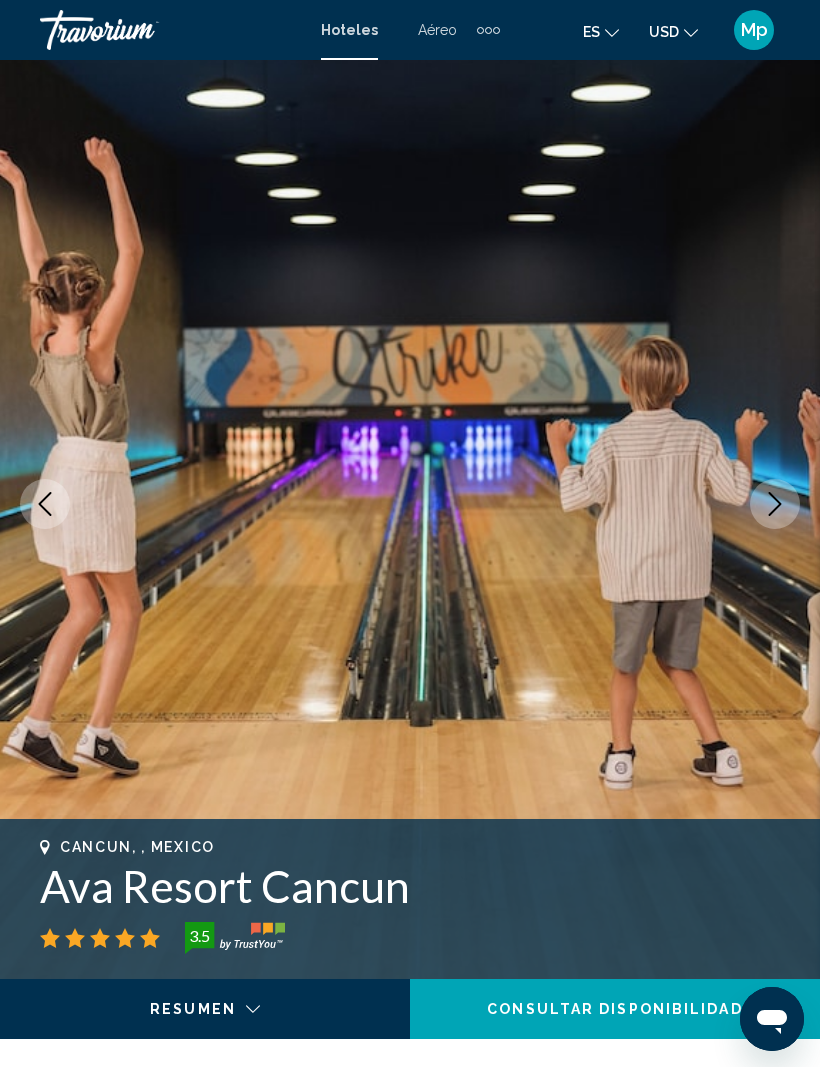 scroll, scrollTop: 30, scrollLeft: 0, axis: vertical 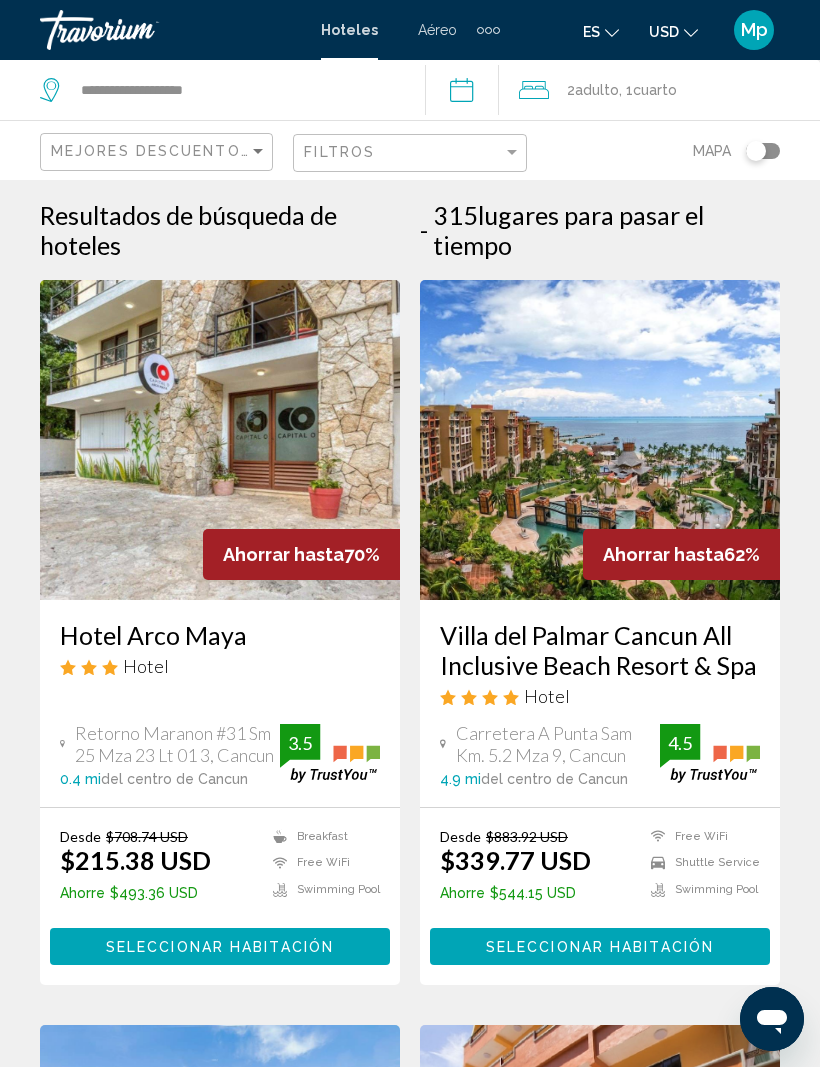 click on "Mp" at bounding box center [754, 30] 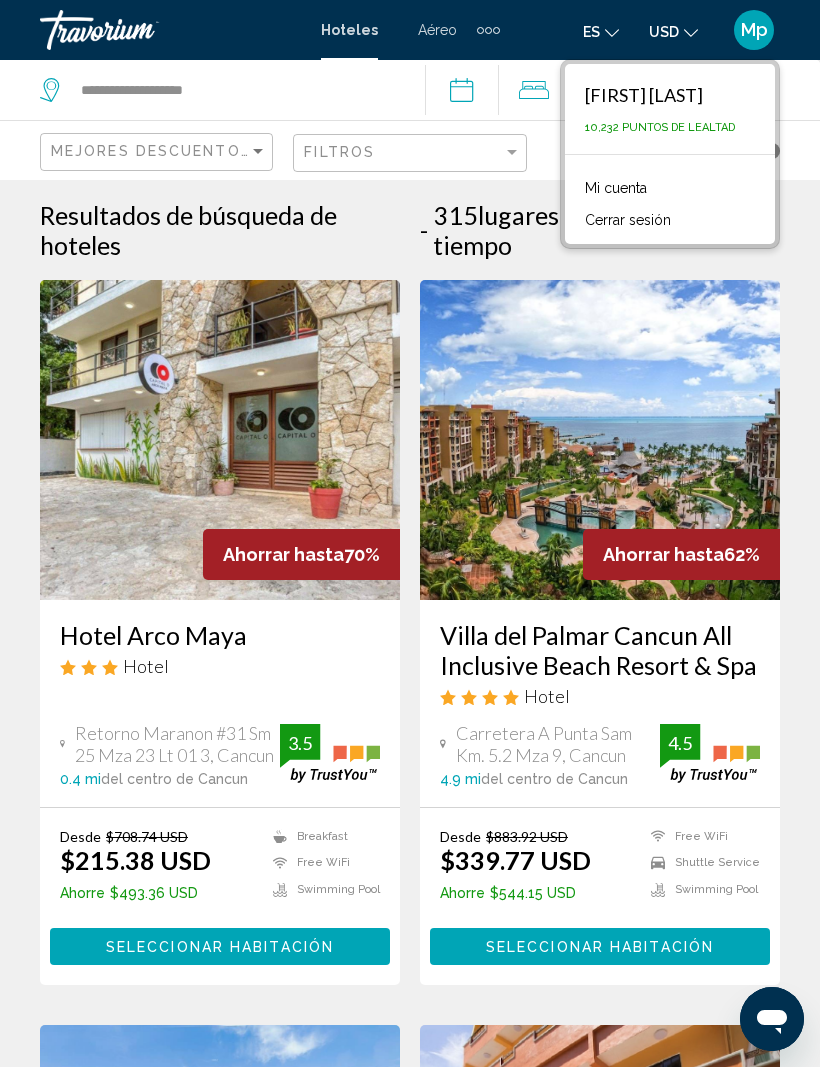 click on "Hoteles Aéreo Alquiler de automóviles Cruceros Actividades Hoteles Aéreo Alquiler de automóviles Cruceros Actividades es
English Español Français Italiano Português русский USD
USD ($) MXN (Mex$) CAD (Can$) GBP (£) EUR (€) AUD (A$) NZD (NZ$) CNY (CN¥) Mp  Maylet paez gomez  10,232 Puntos de Lealtad  Mi cuenta Cerrar sesión Iniciar sesión" at bounding box center [410, 30] 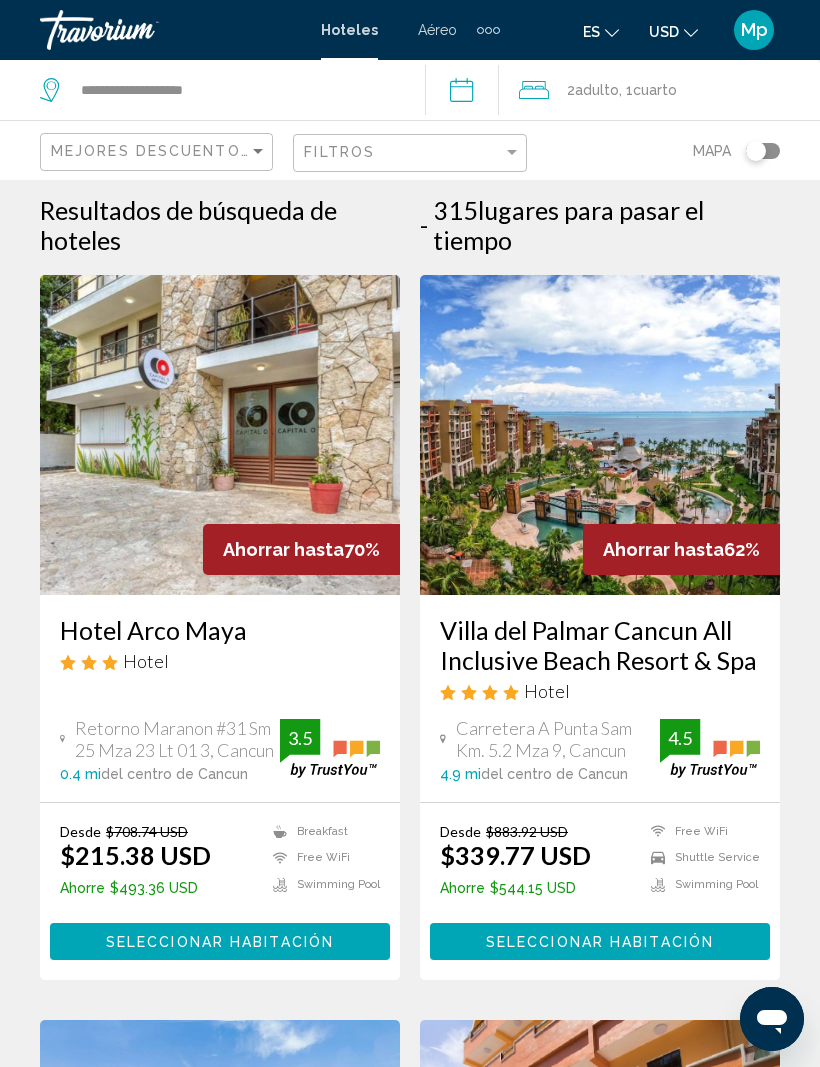 scroll, scrollTop: 0, scrollLeft: 0, axis: both 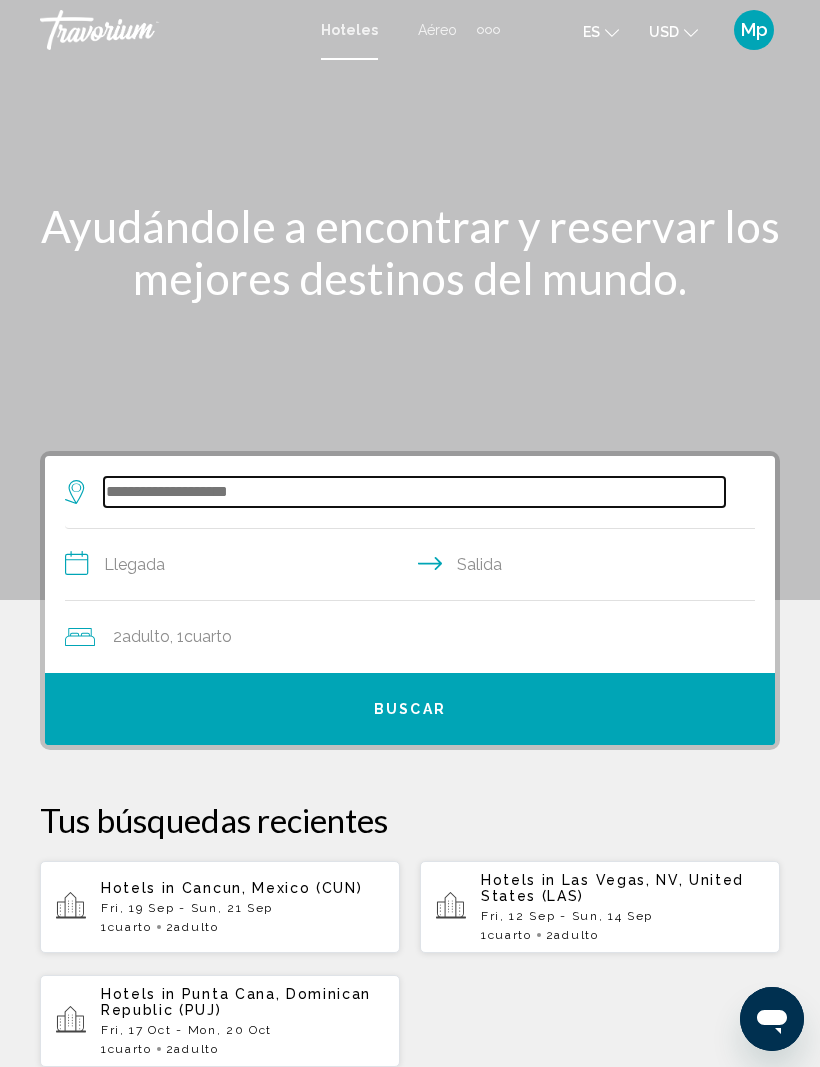 click at bounding box center (414, 492) 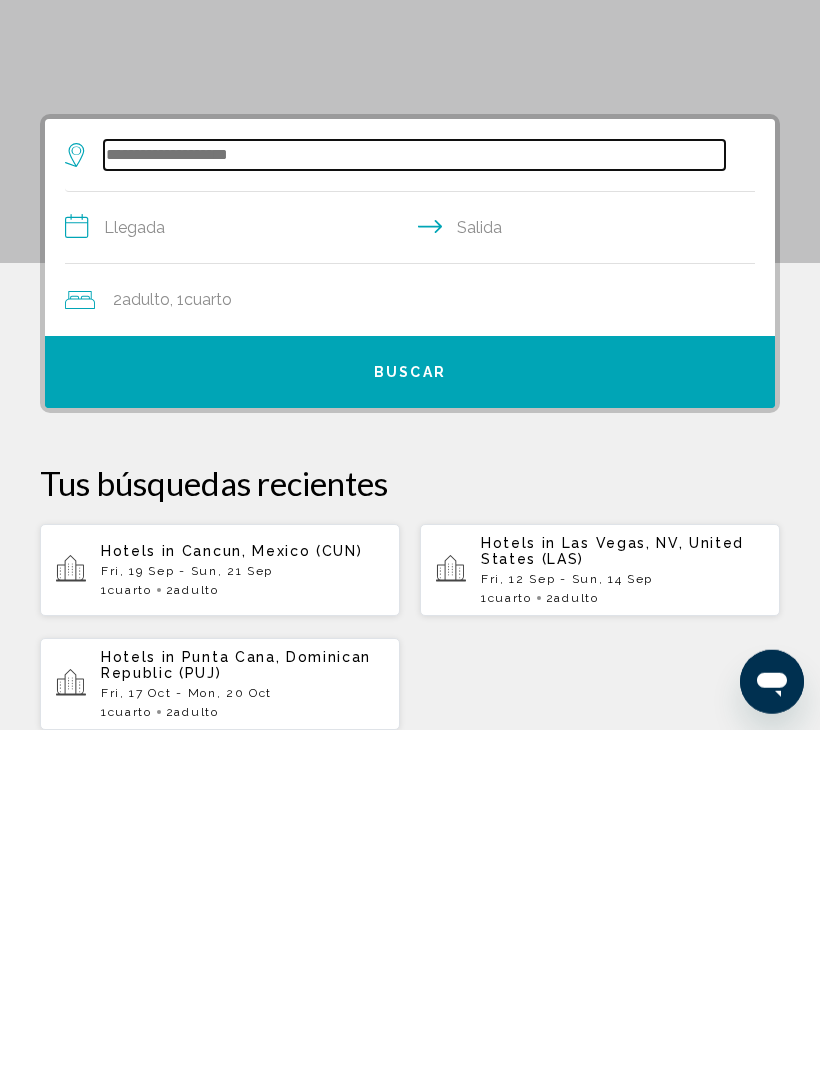 scroll, scrollTop: 48, scrollLeft: 0, axis: vertical 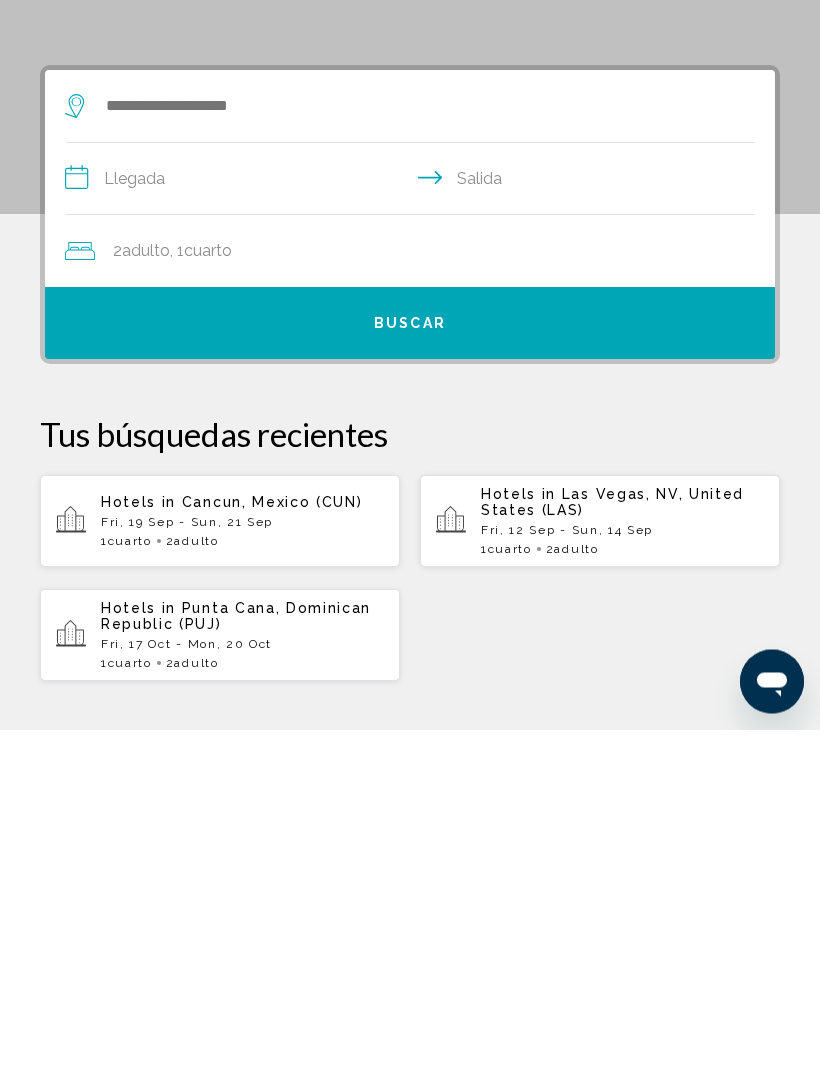 click on "Hotels in    Las Vegas, NV, United States (LAS)" at bounding box center (622, 840) 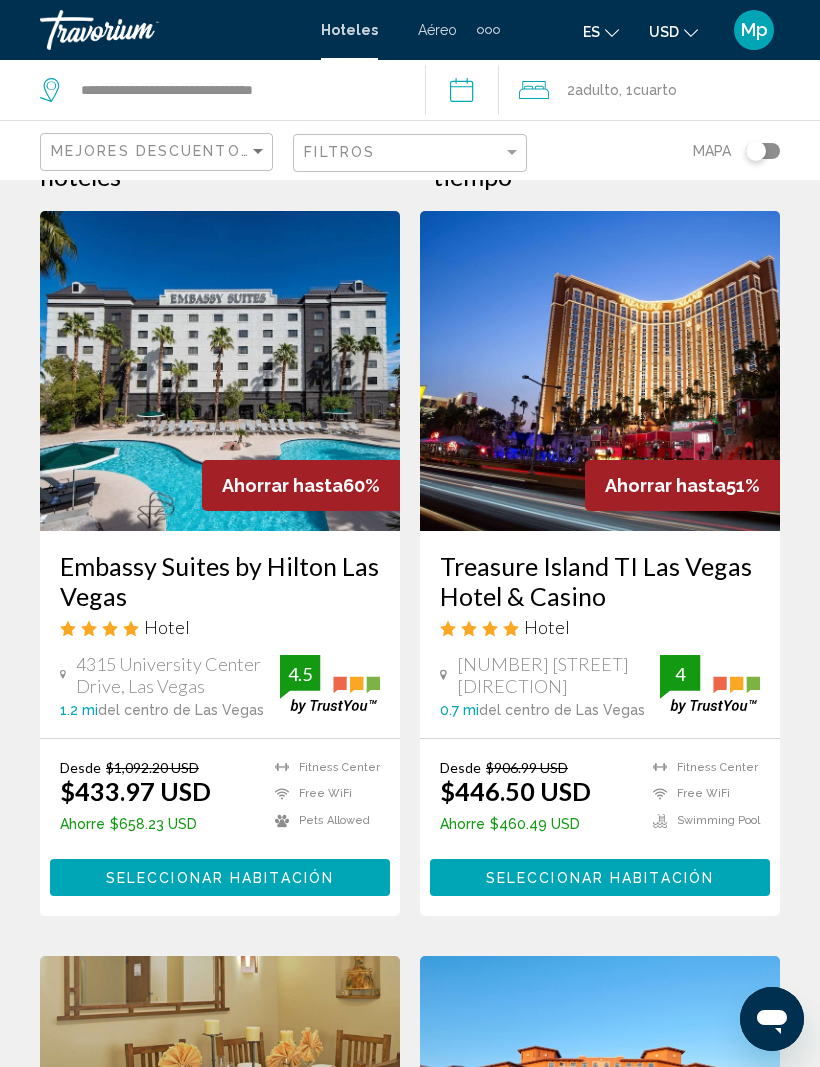 scroll, scrollTop: 67, scrollLeft: 0, axis: vertical 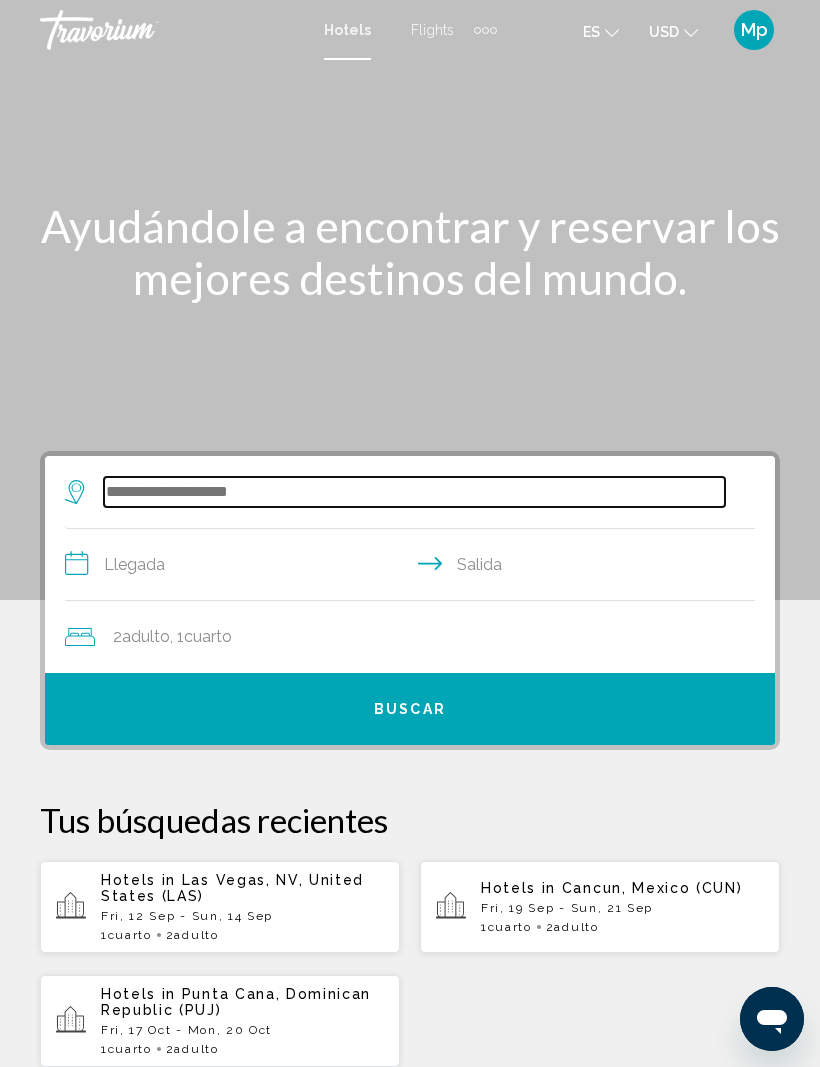 click at bounding box center (414, 492) 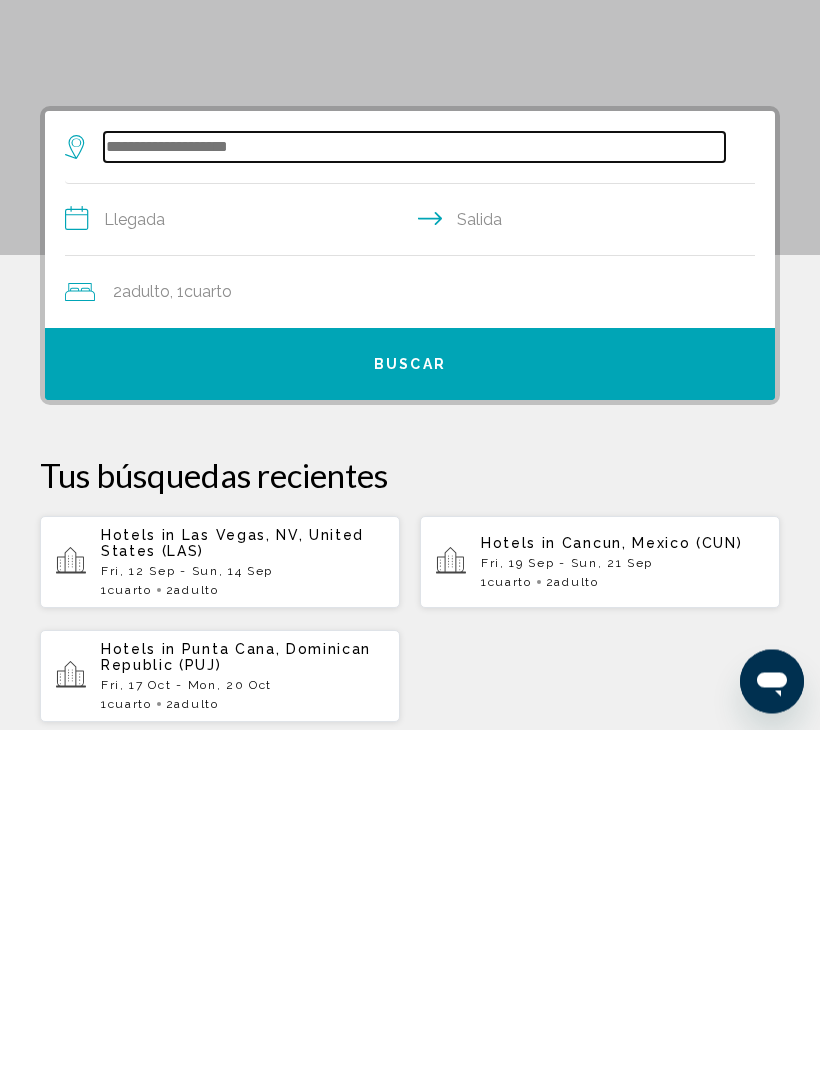 scroll, scrollTop: 48, scrollLeft: 0, axis: vertical 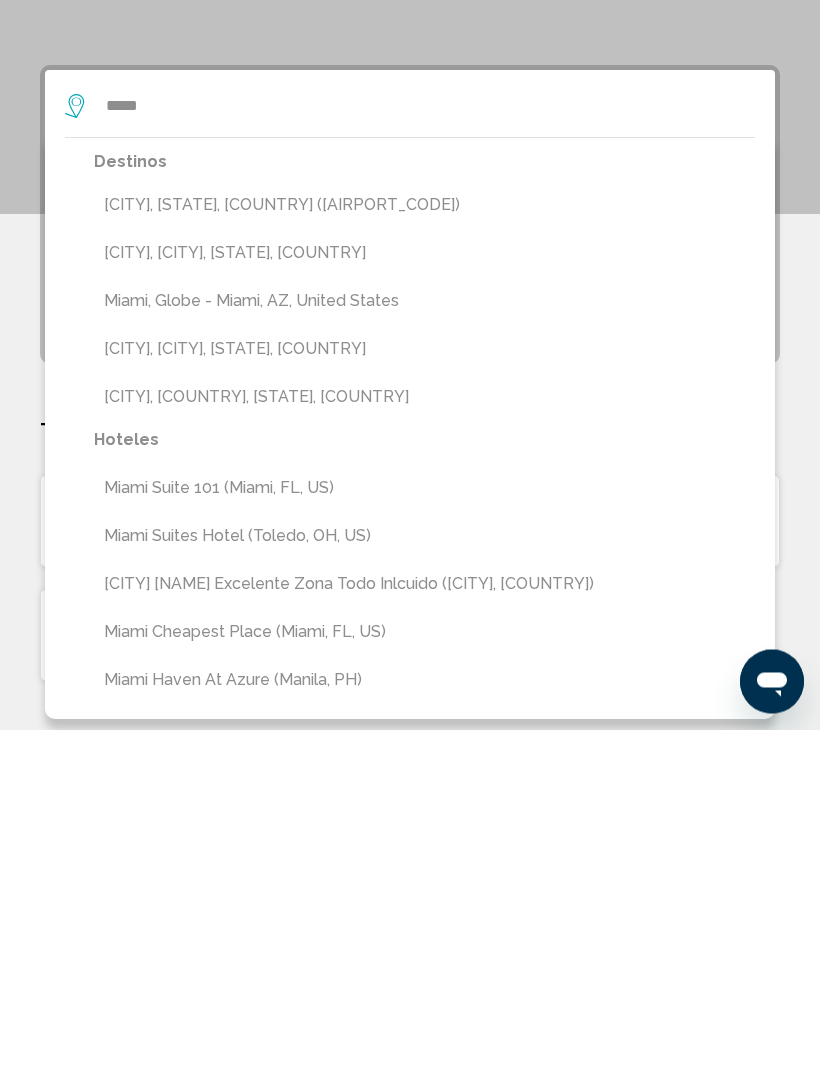 click on "[CITY], [STATE], [COUNTRY] ([AIRPORT_CODE])" at bounding box center [424, 543] 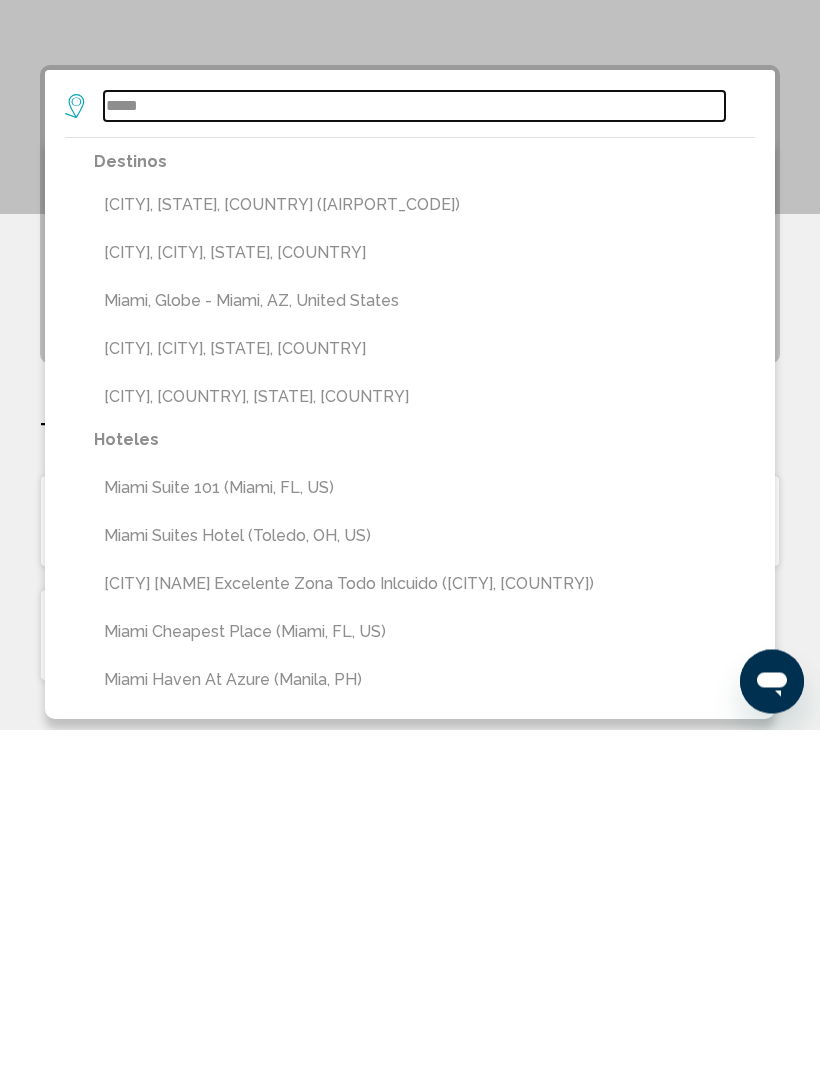 type on "**********" 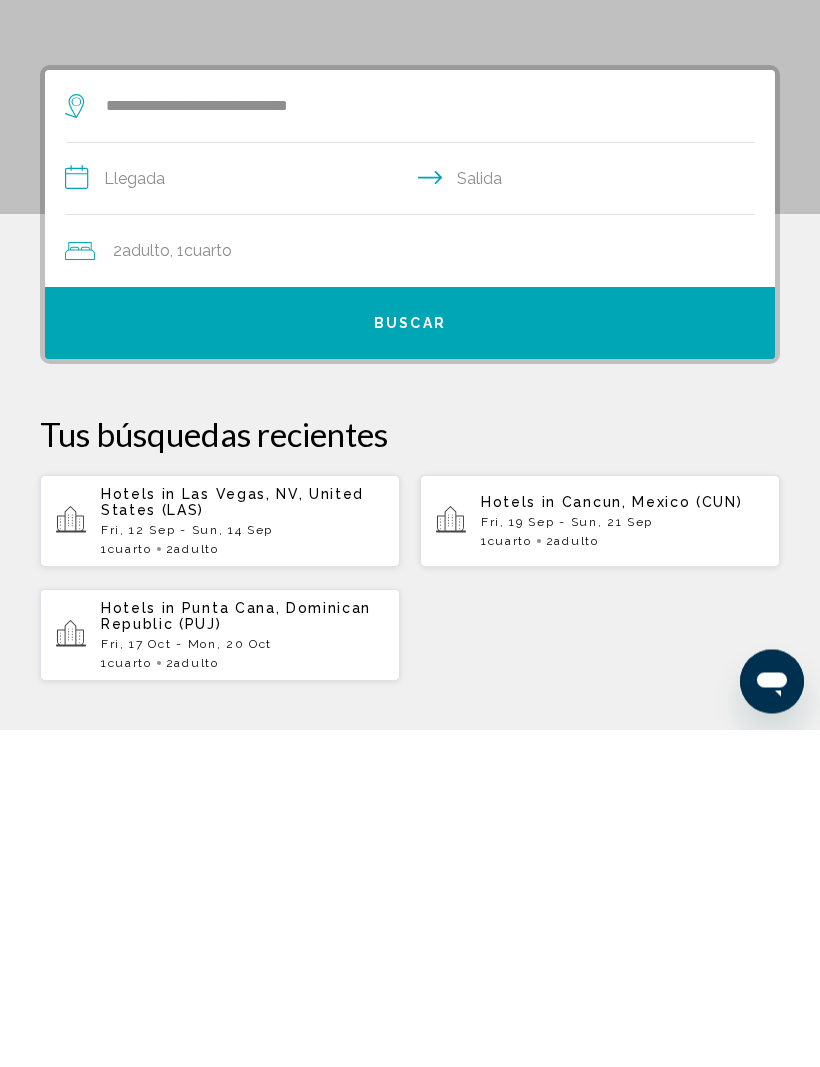 click on "**********" at bounding box center [414, 519] 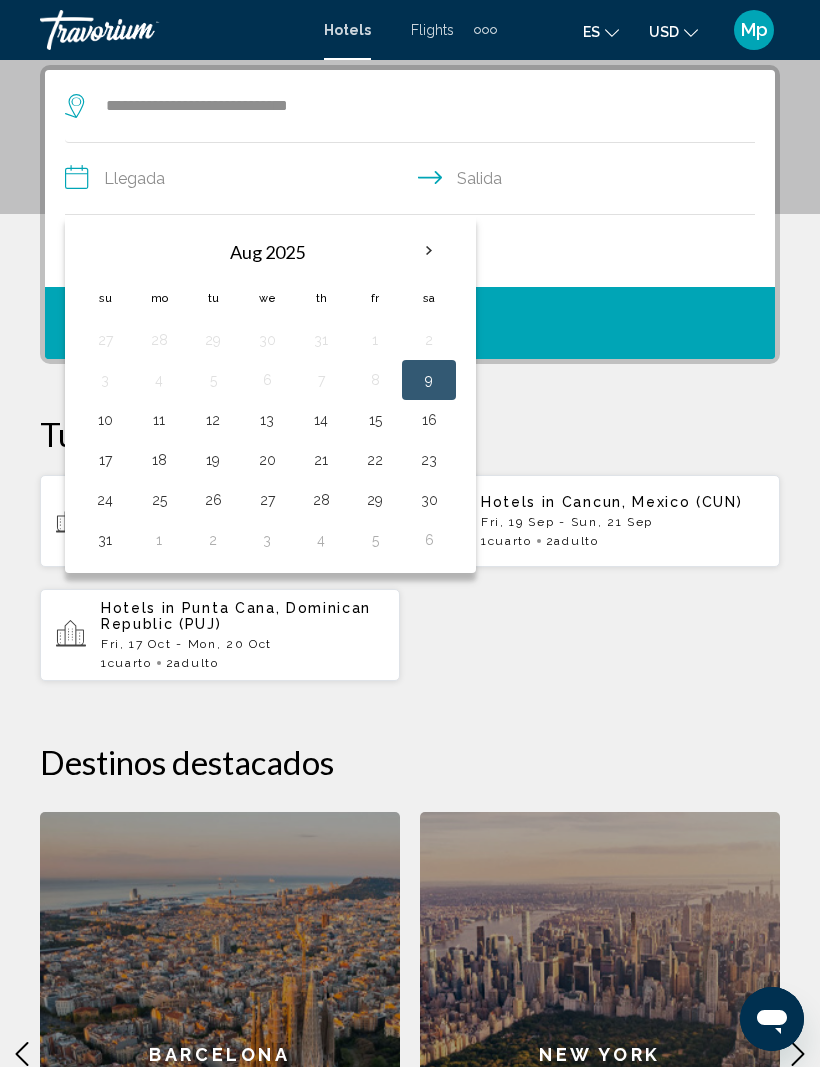 click at bounding box center (429, 251) 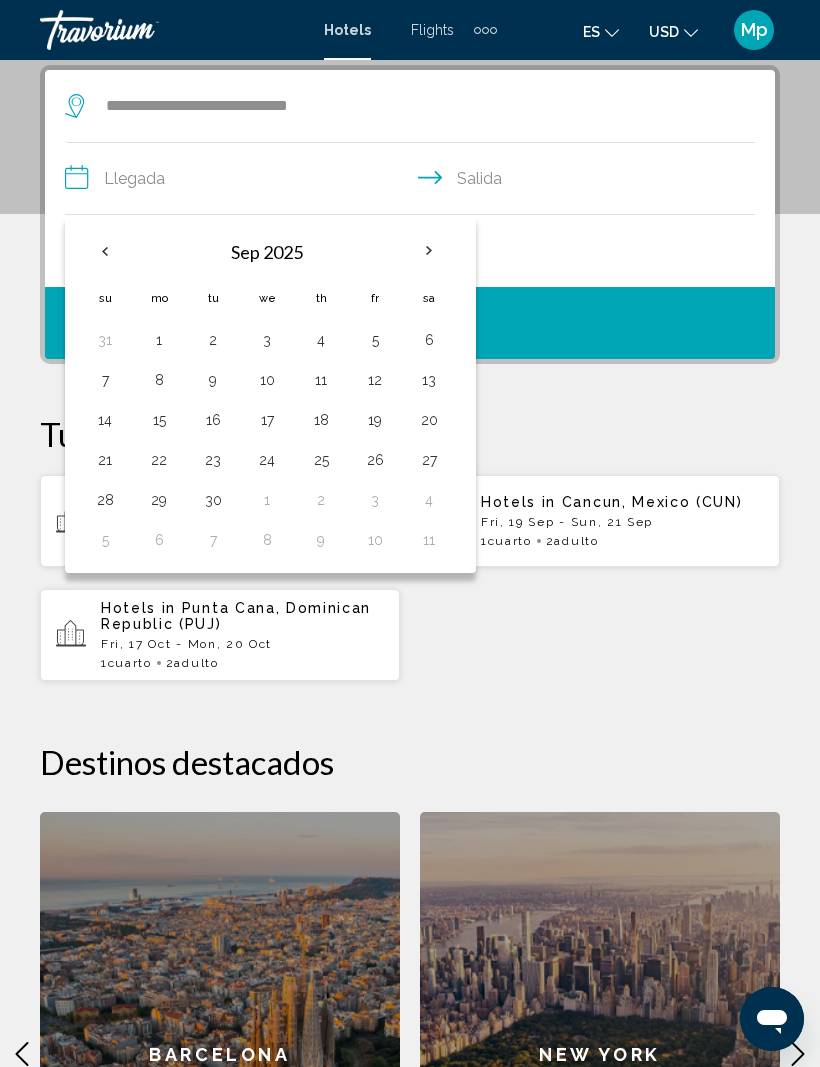 click on "19" at bounding box center [375, 420] 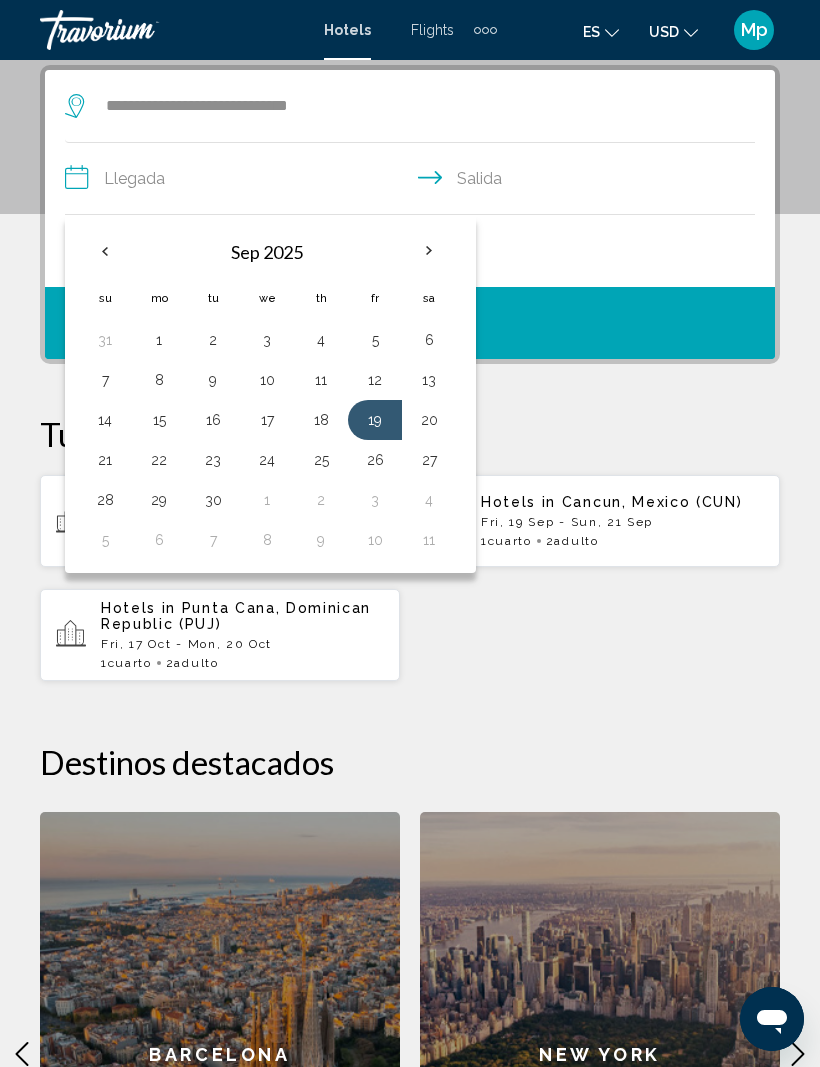 click on "22" at bounding box center (159, 460) 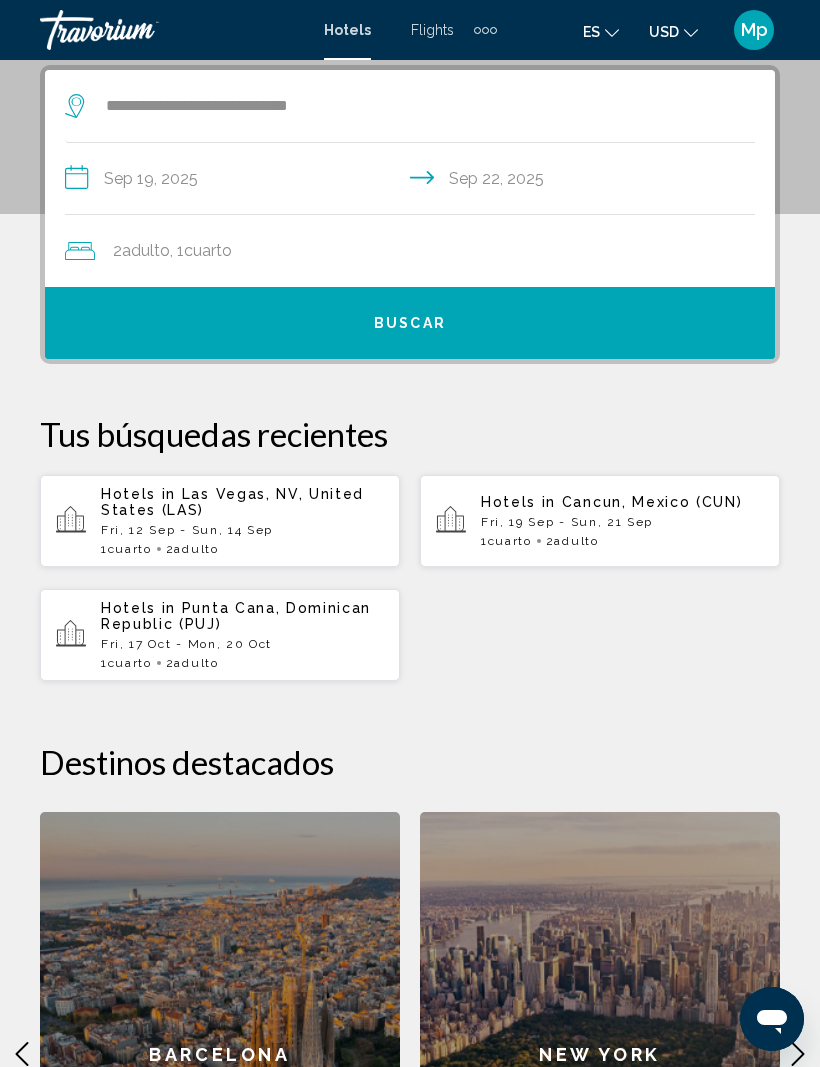 click on "Buscar" at bounding box center (410, 323) 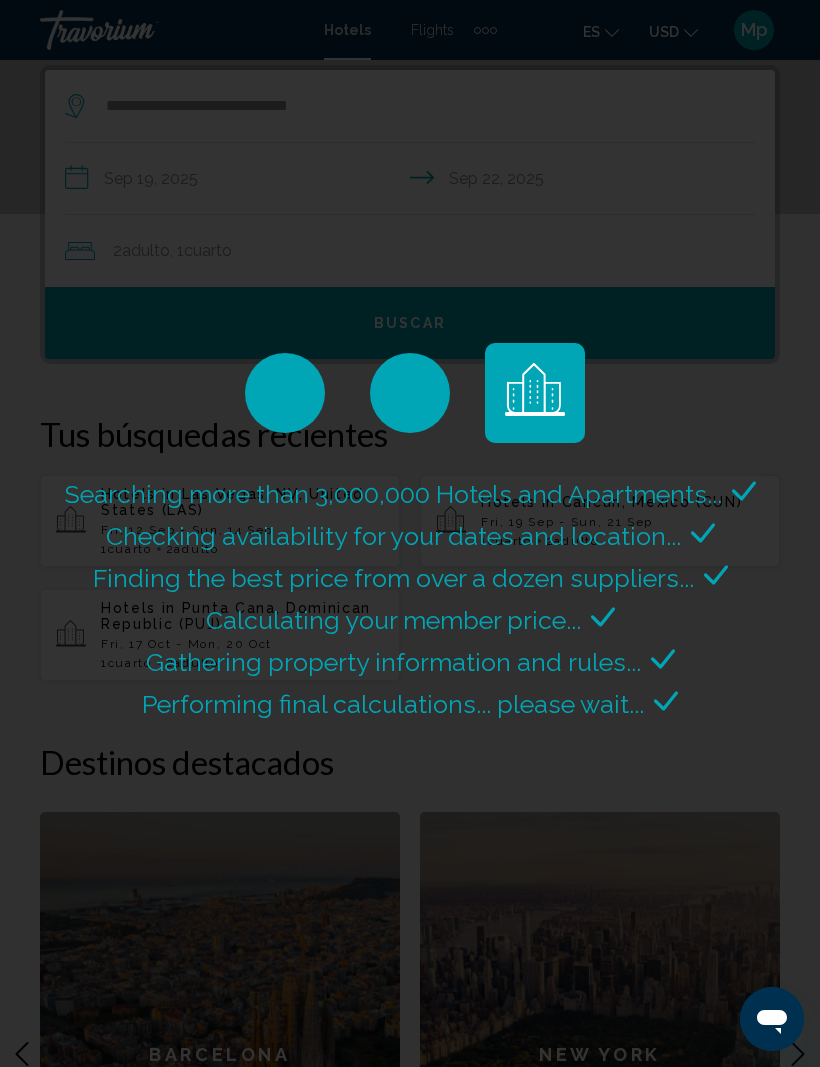 scroll, scrollTop: 0, scrollLeft: 0, axis: both 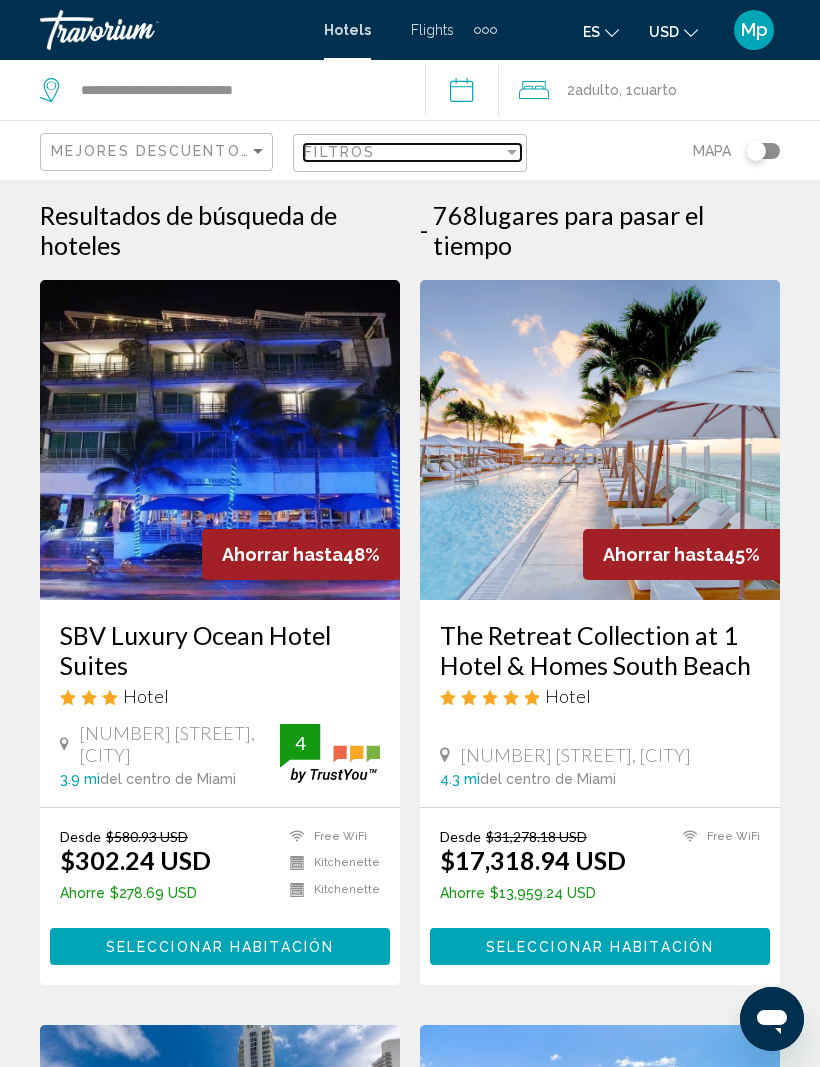 click on "Filtros" at bounding box center (403, 152) 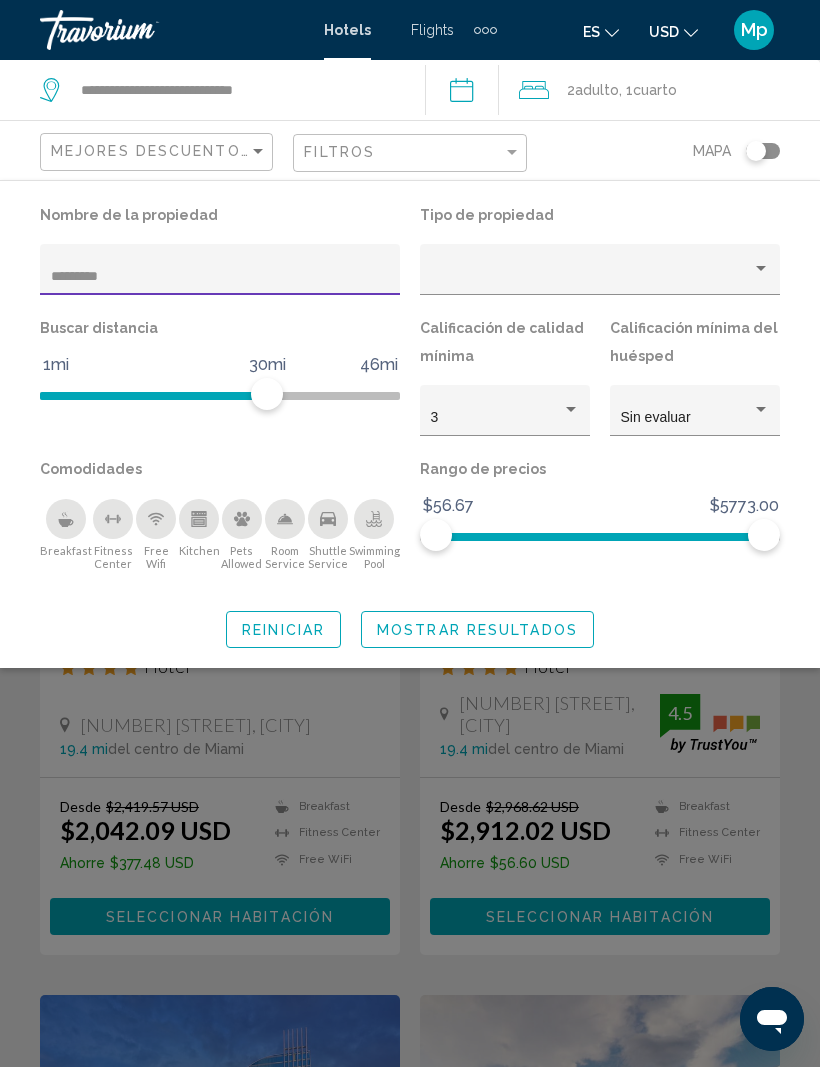 type on "*********" 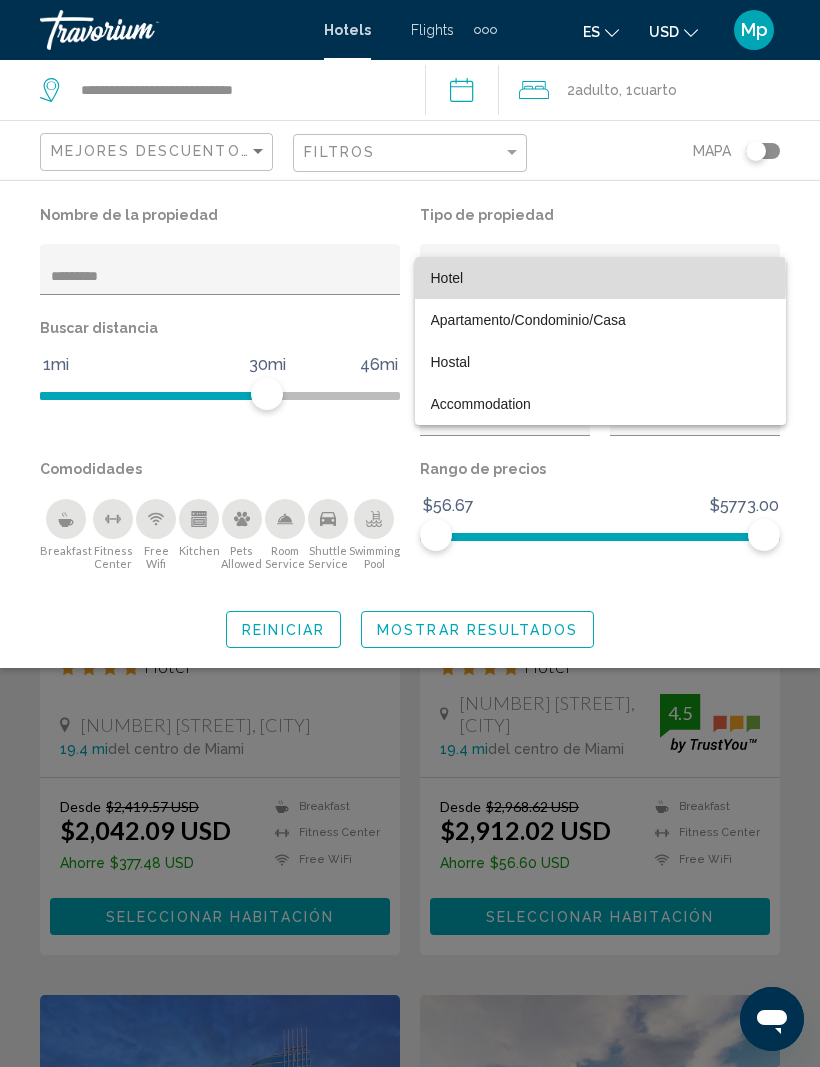 click on "Hotel" at bounding box center (447, 278) 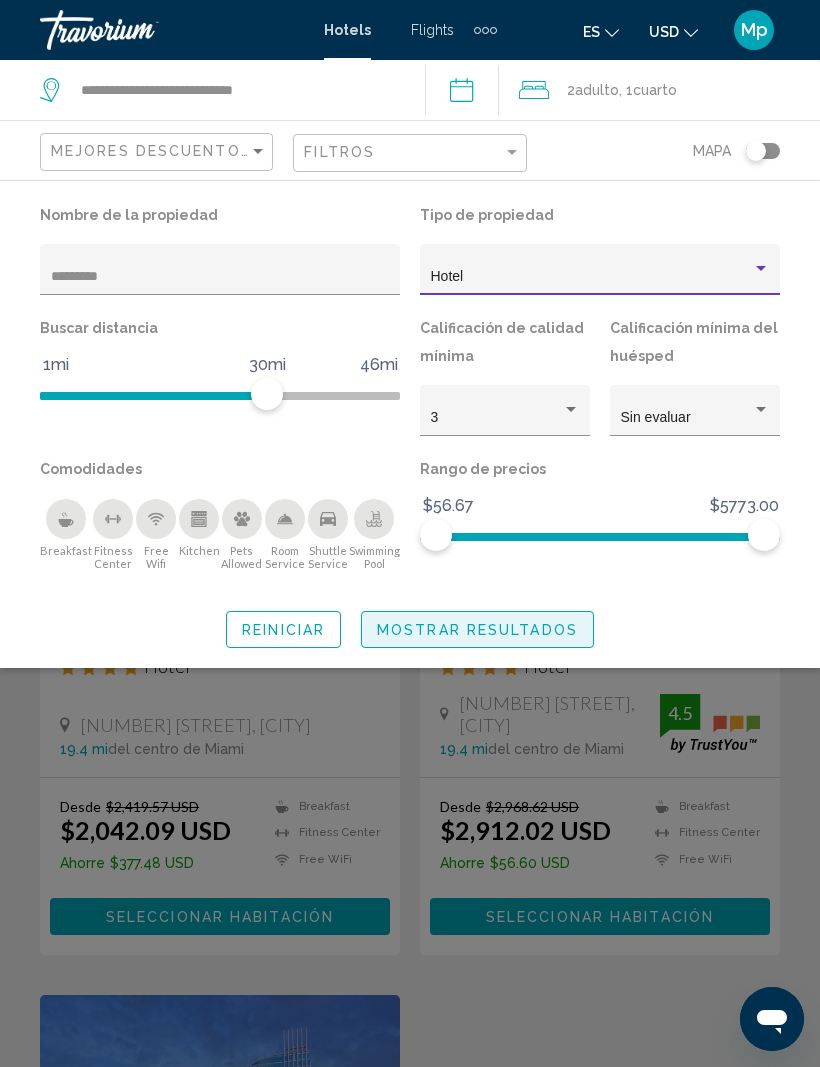 click on "Mostrar resultados" 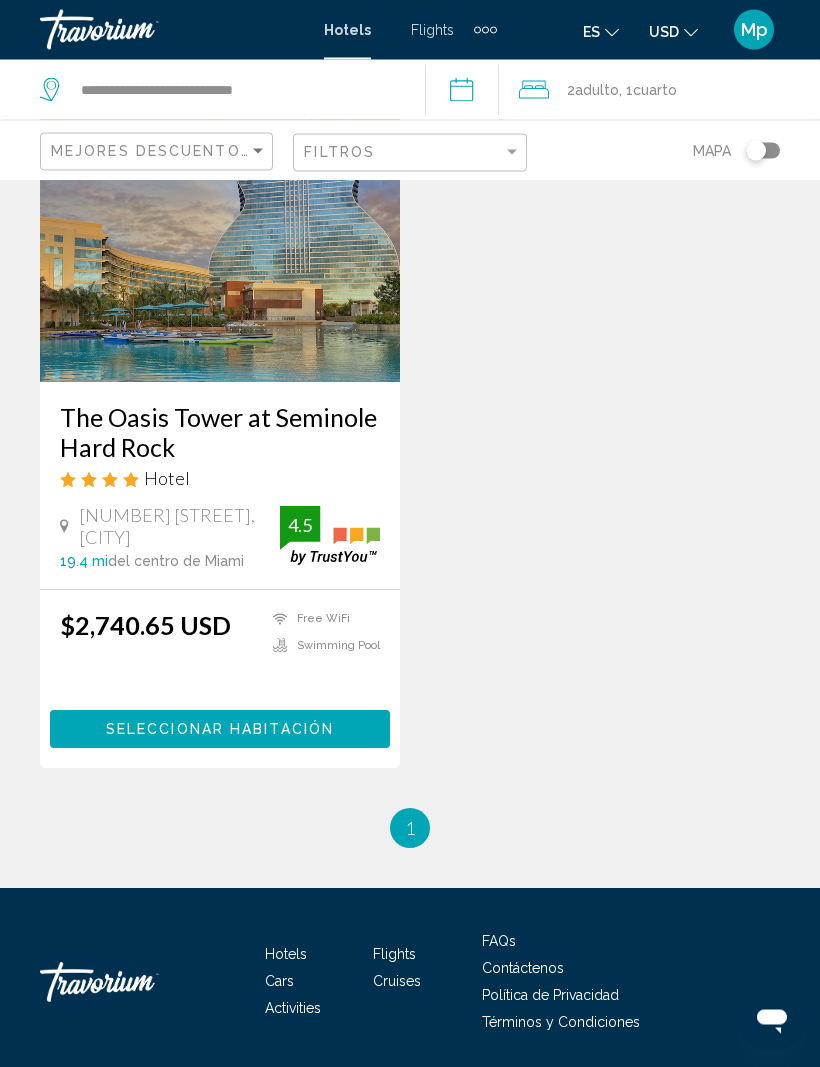 scroll, scrollTop: 932, scrollLeft: 0, axis: vertical 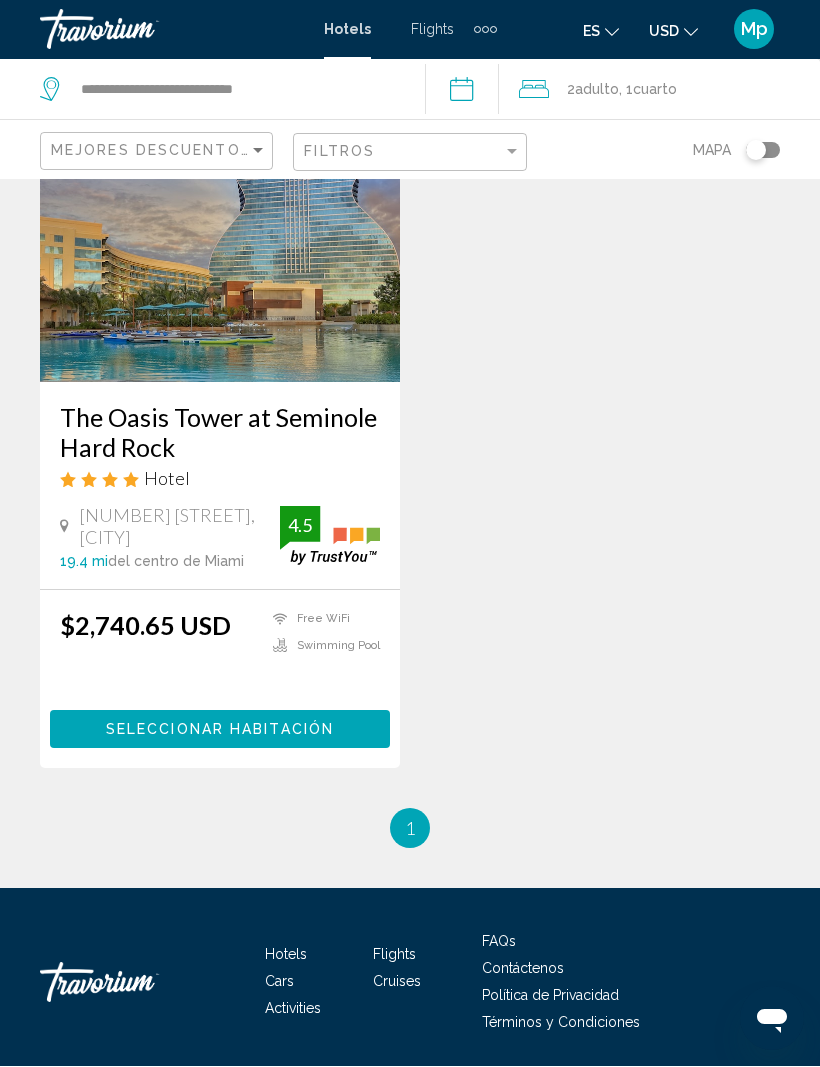 click on "Seleccionar habitación" at bounding box center (220, 729) 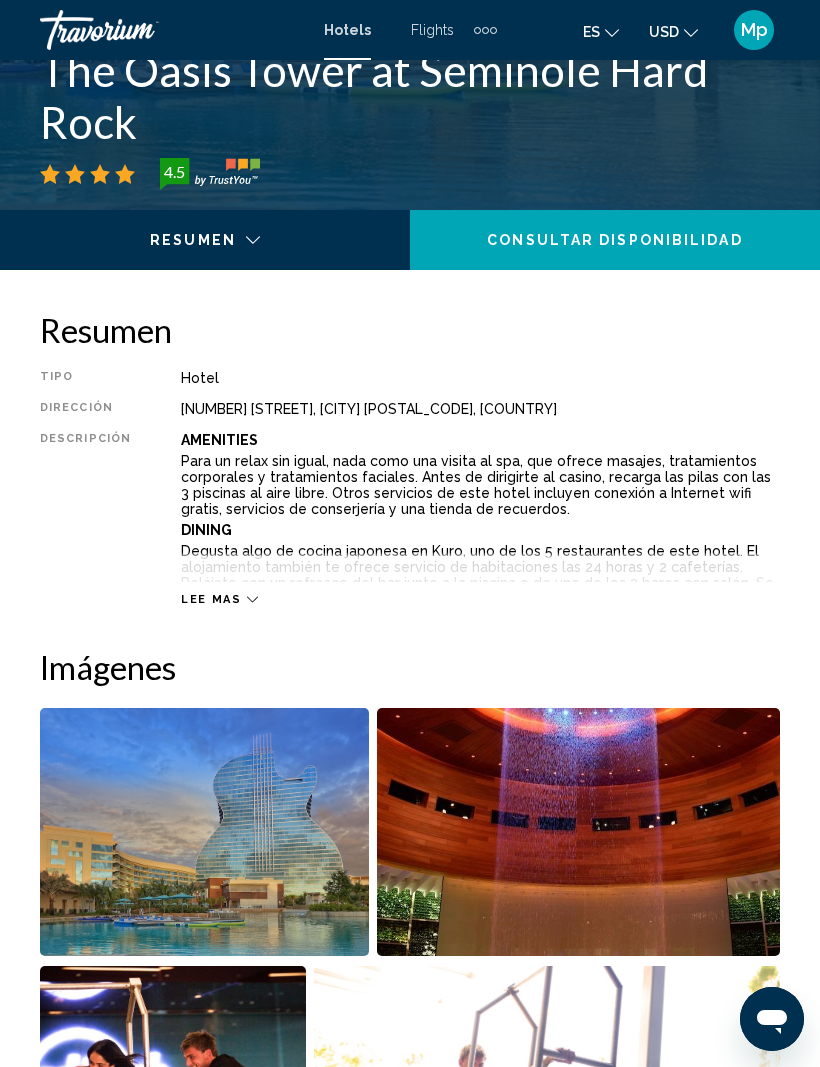 scroll, scrollTop: 790, scrollLeft: 0, axis: vertical 